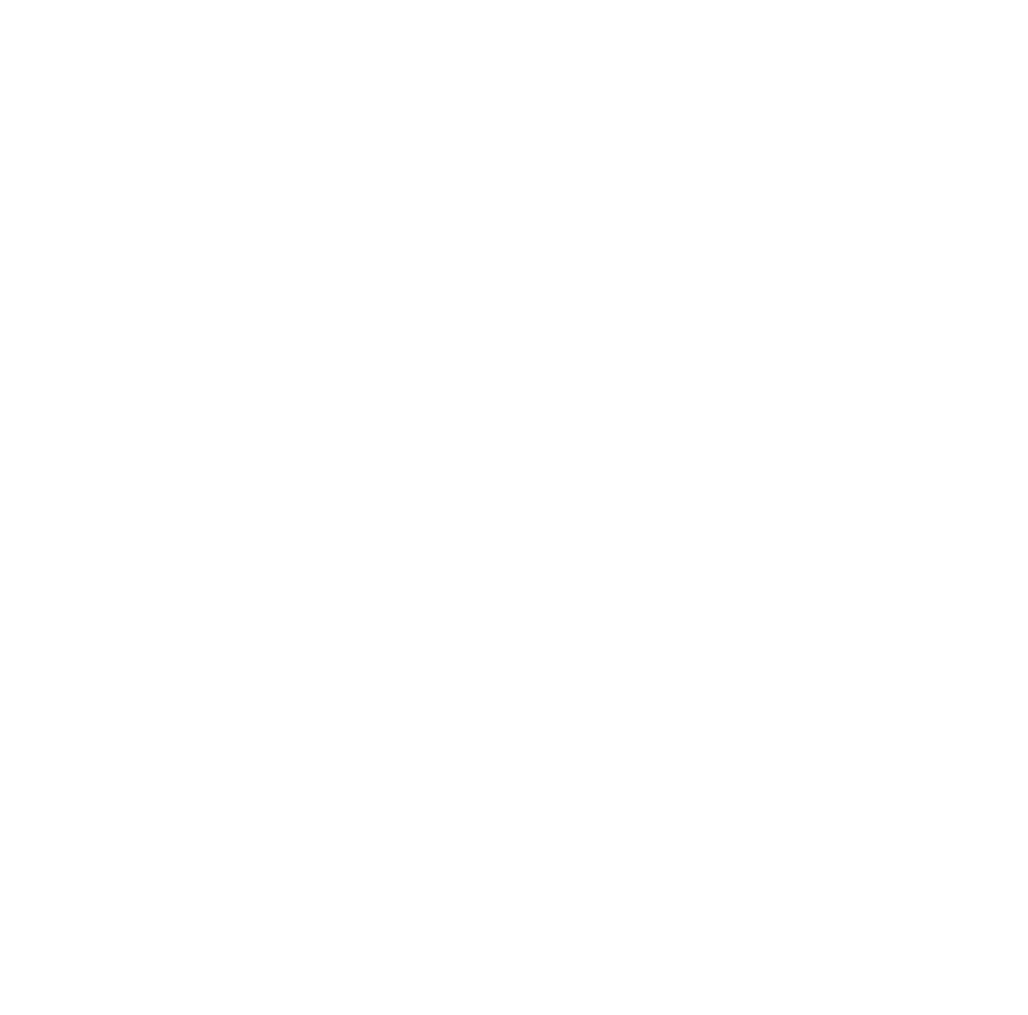 scroll, scrollTop: 0, scrollLeft: 0, axis: both 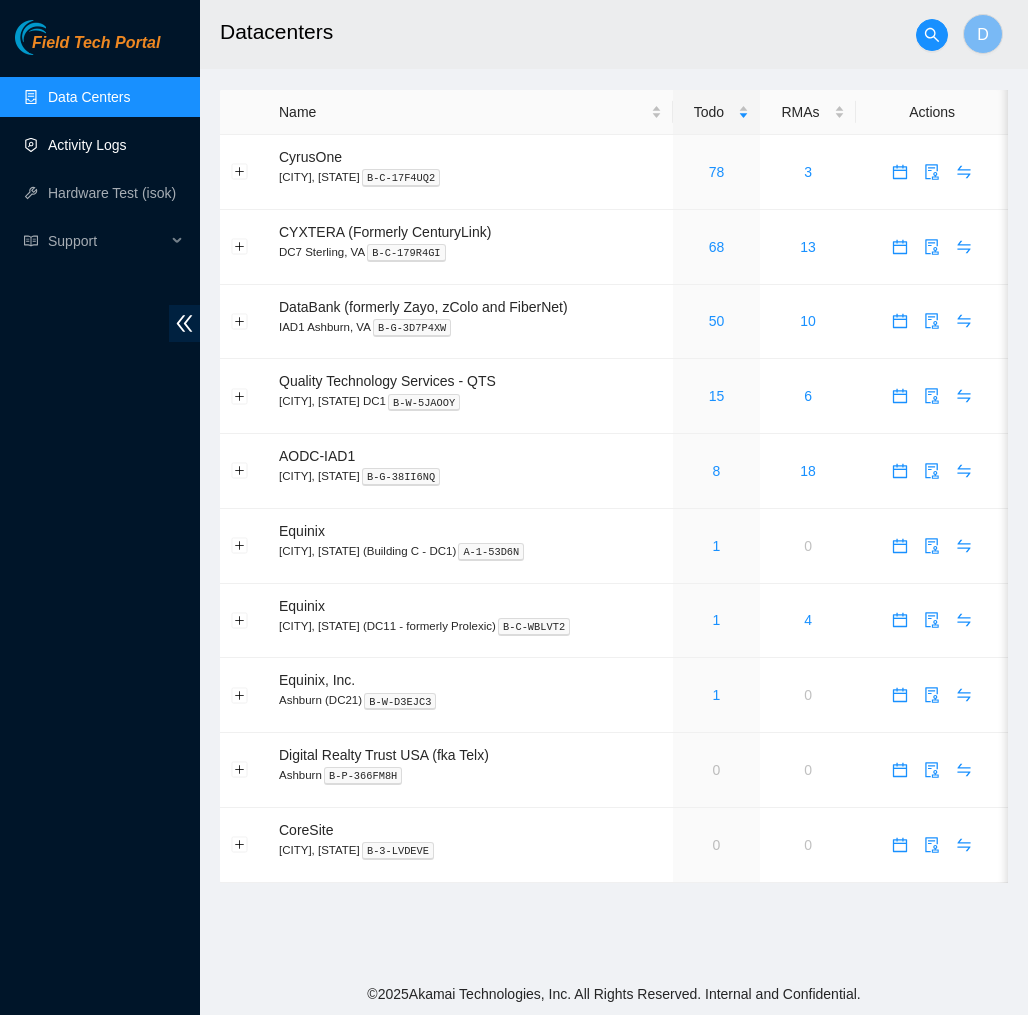 click on "Activity Logs" at bounding box center (87, 145) 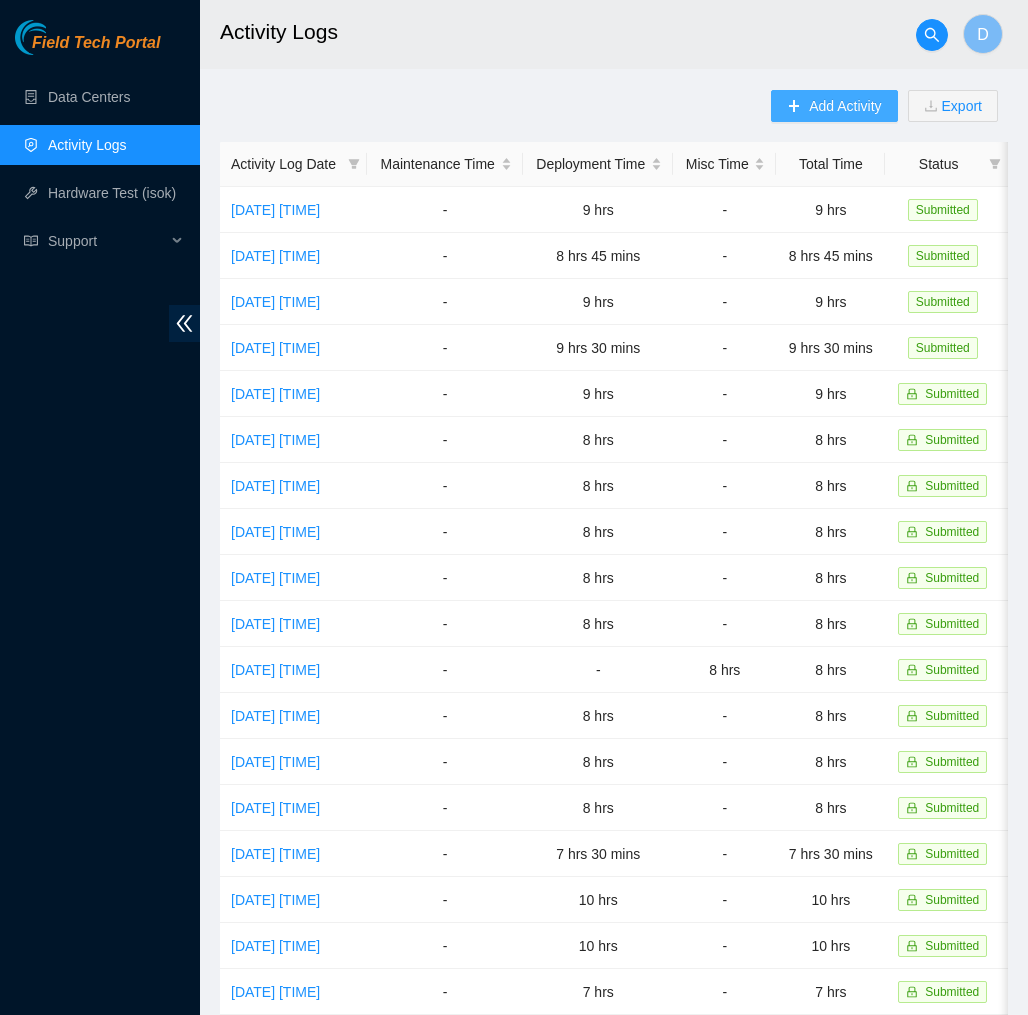 click on "Add Activity" at bounding box center [845, 106] 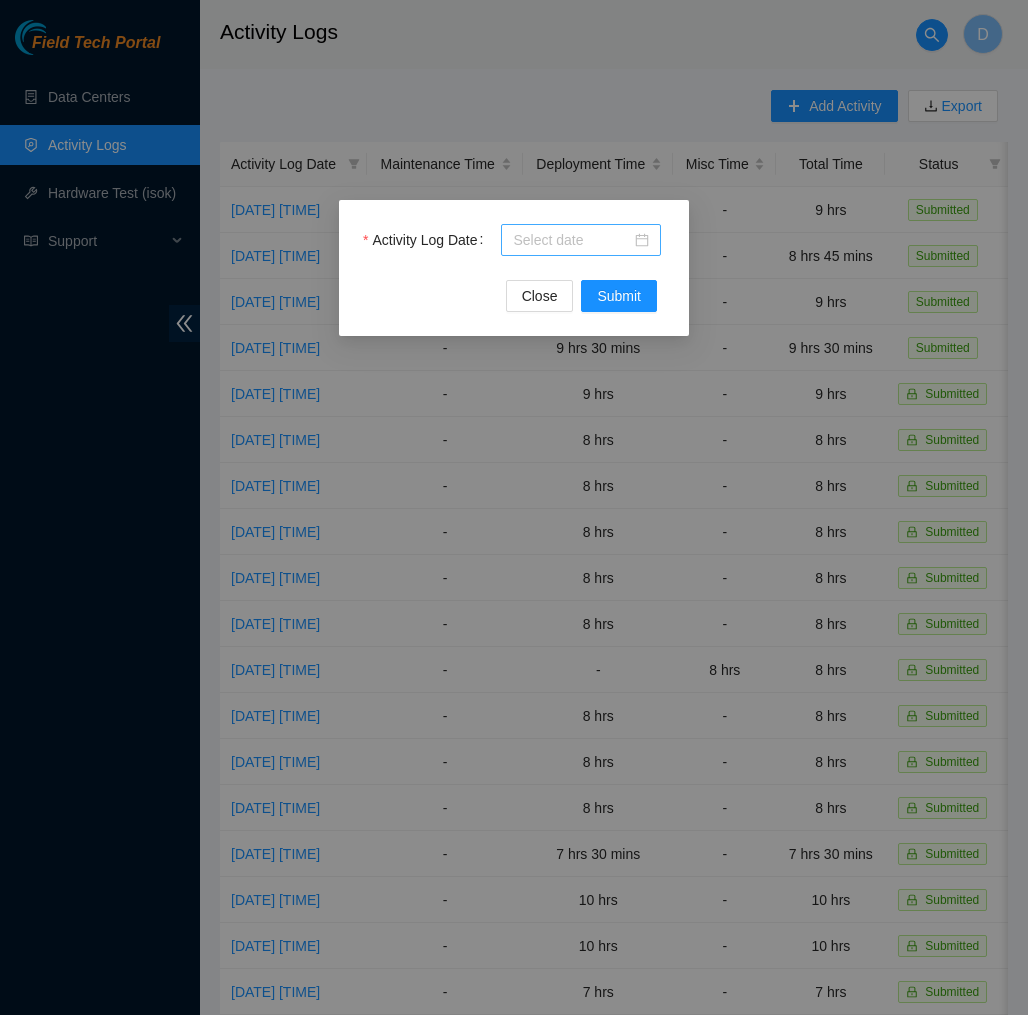 click at bounding box center [581, 240] 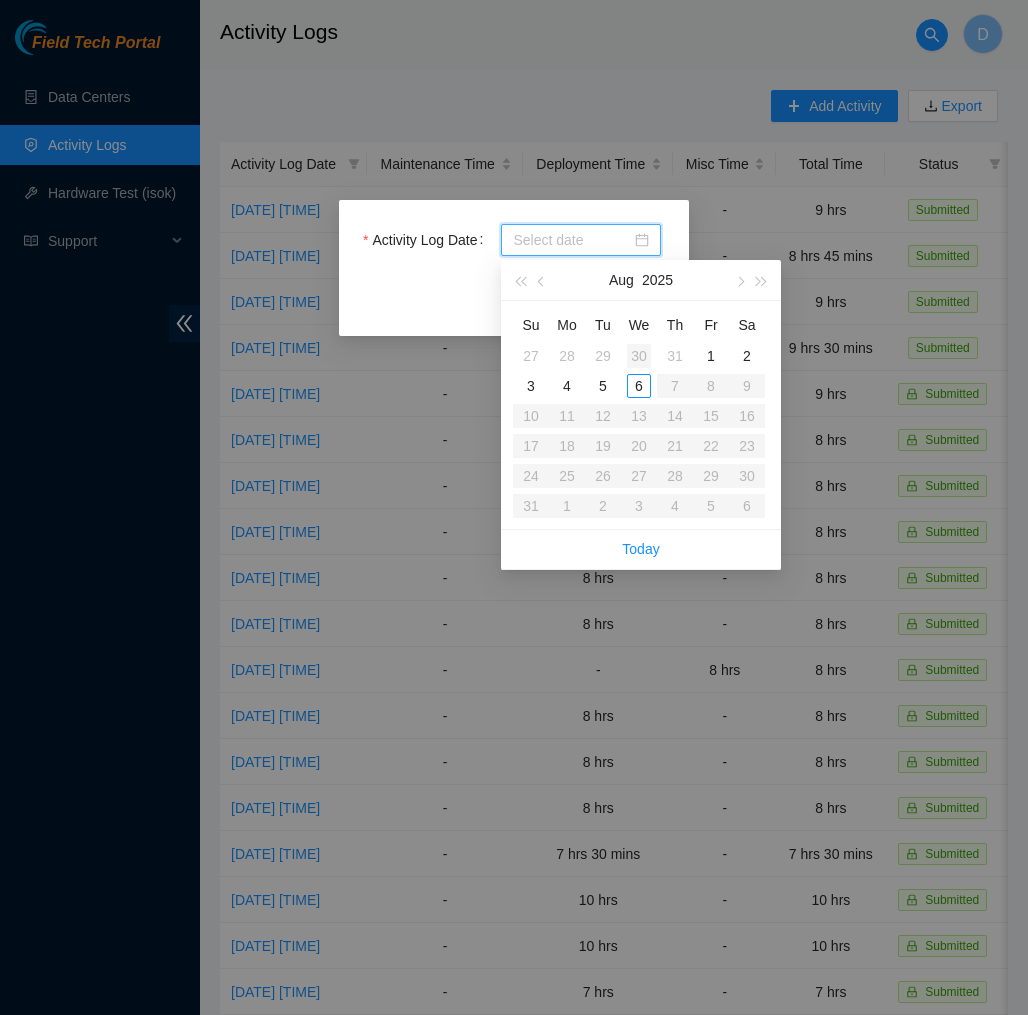 type on "2025-07-30" 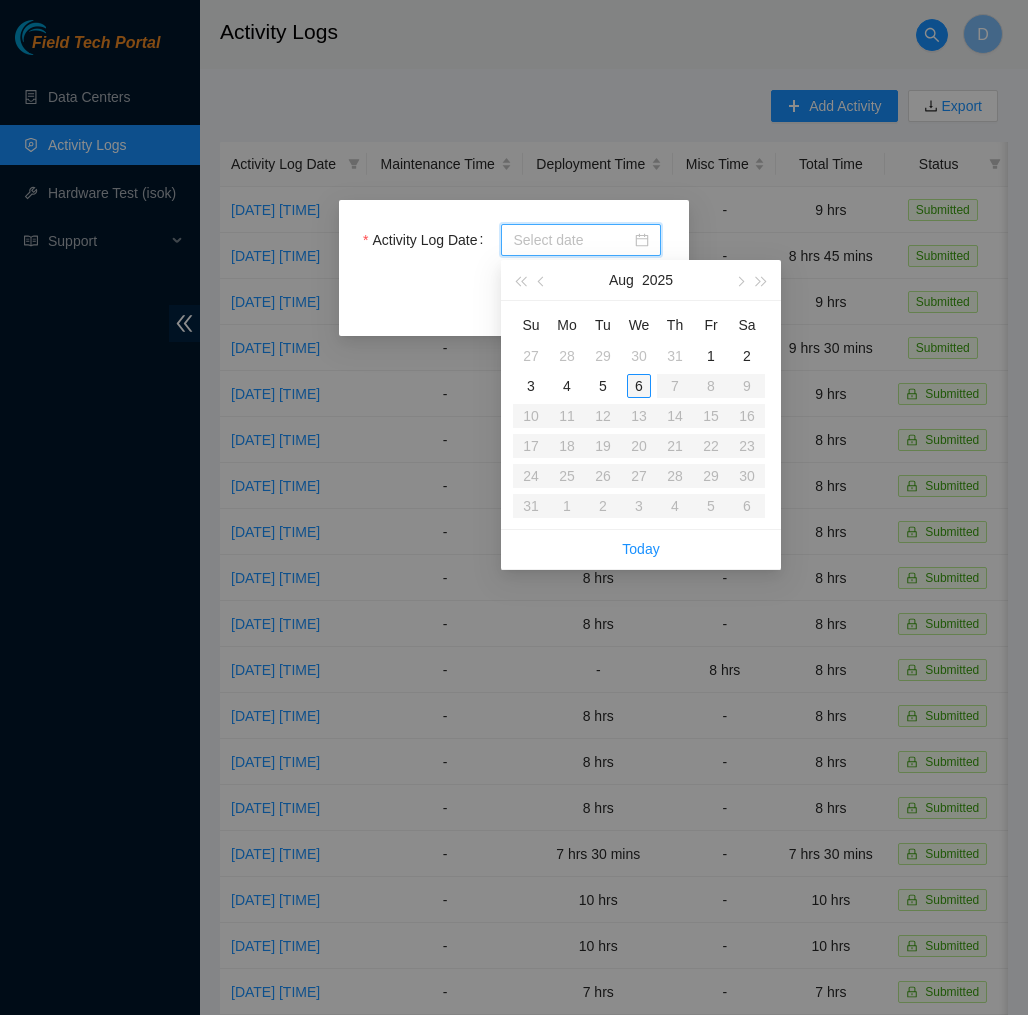 type on "[DATE]" 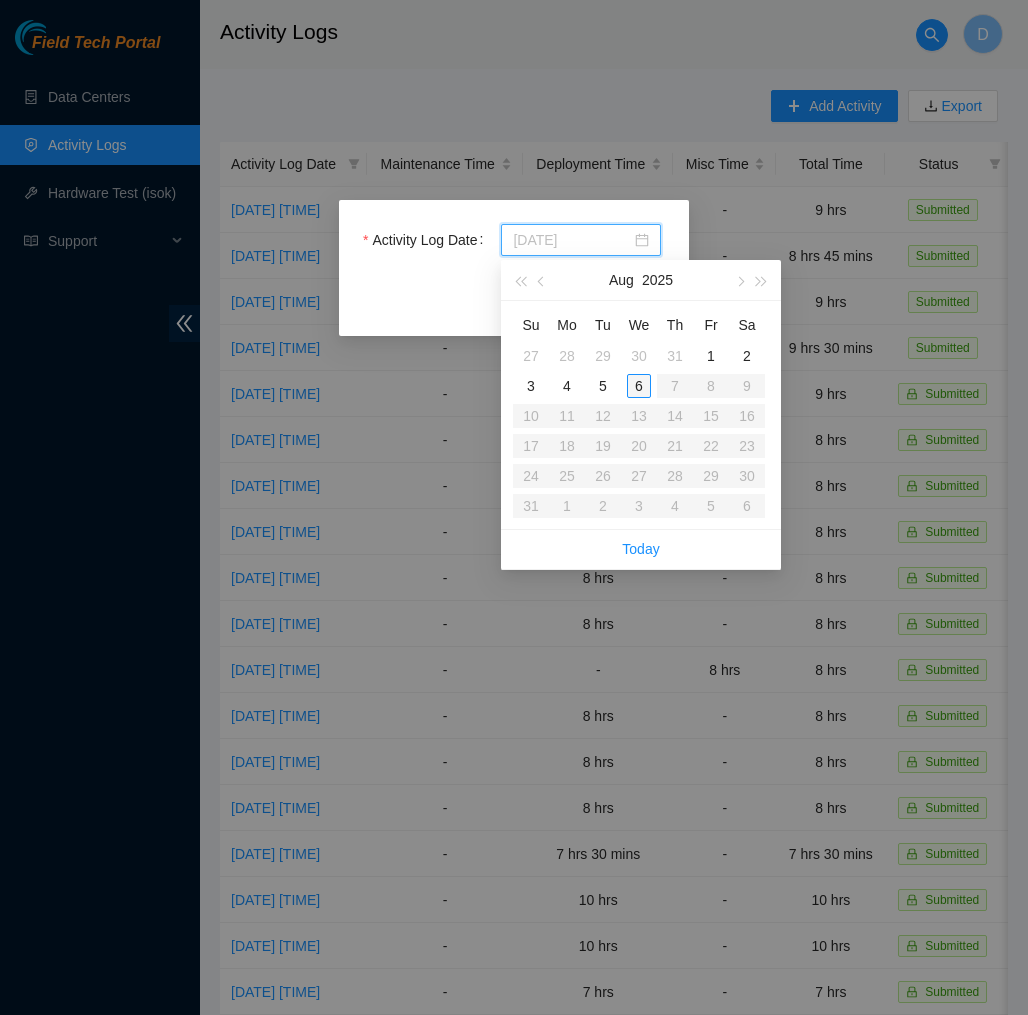 click on "6" at bounding box center [639, 386] 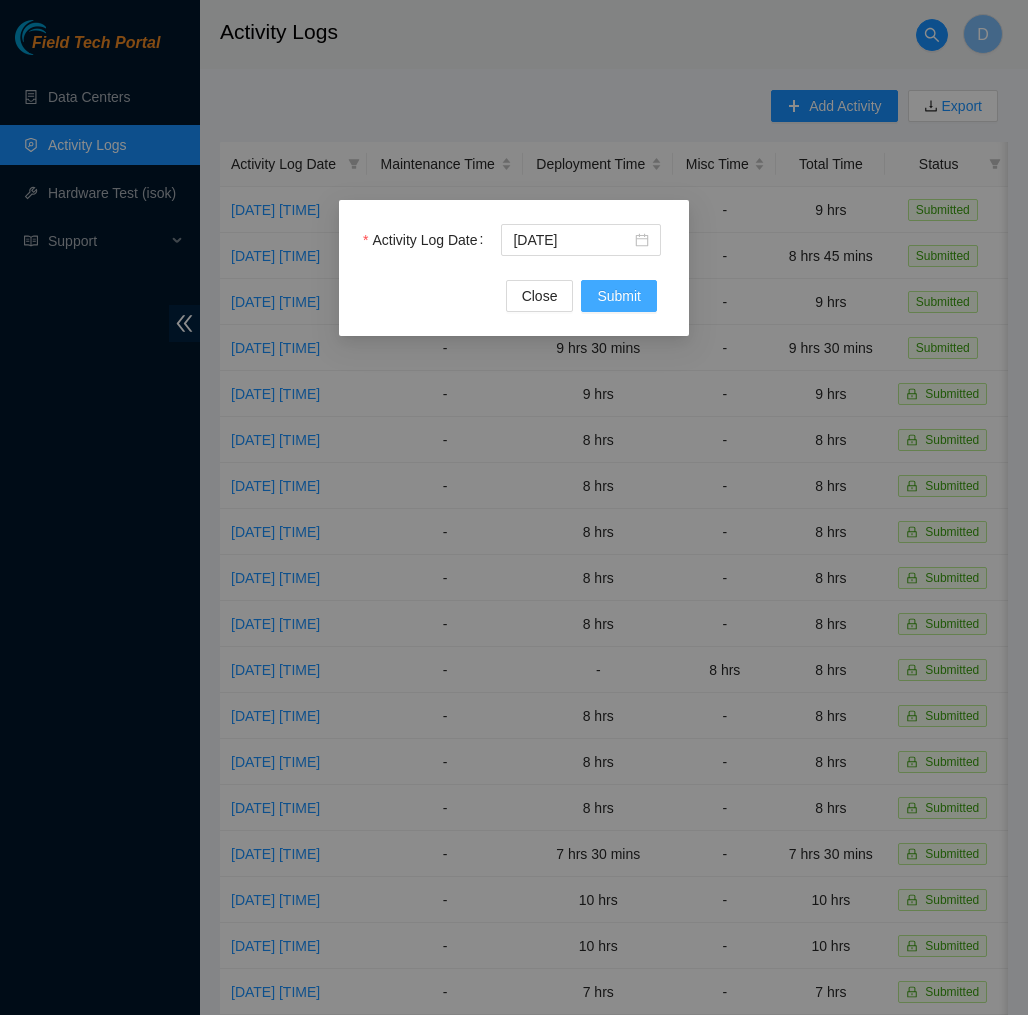 click on "Submit" at bounding box center [619, 296] 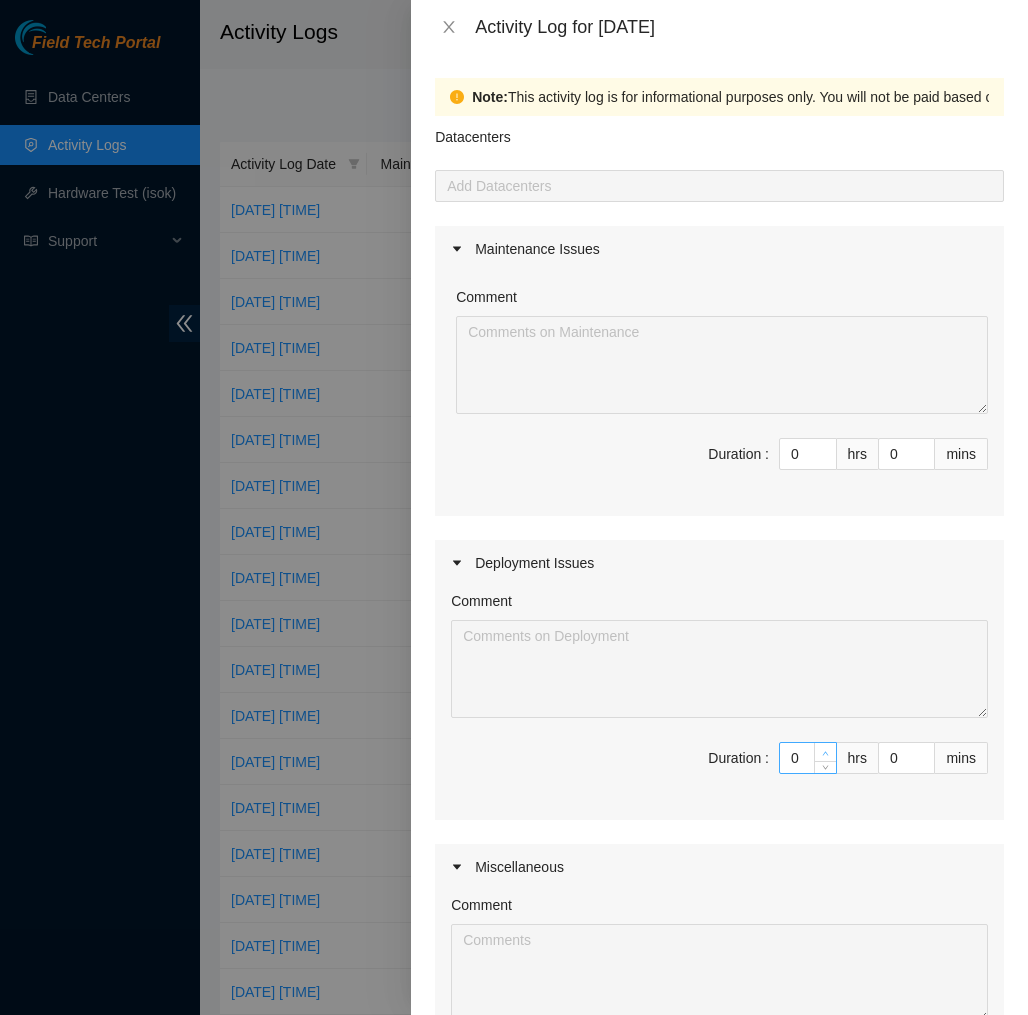 type on "1" 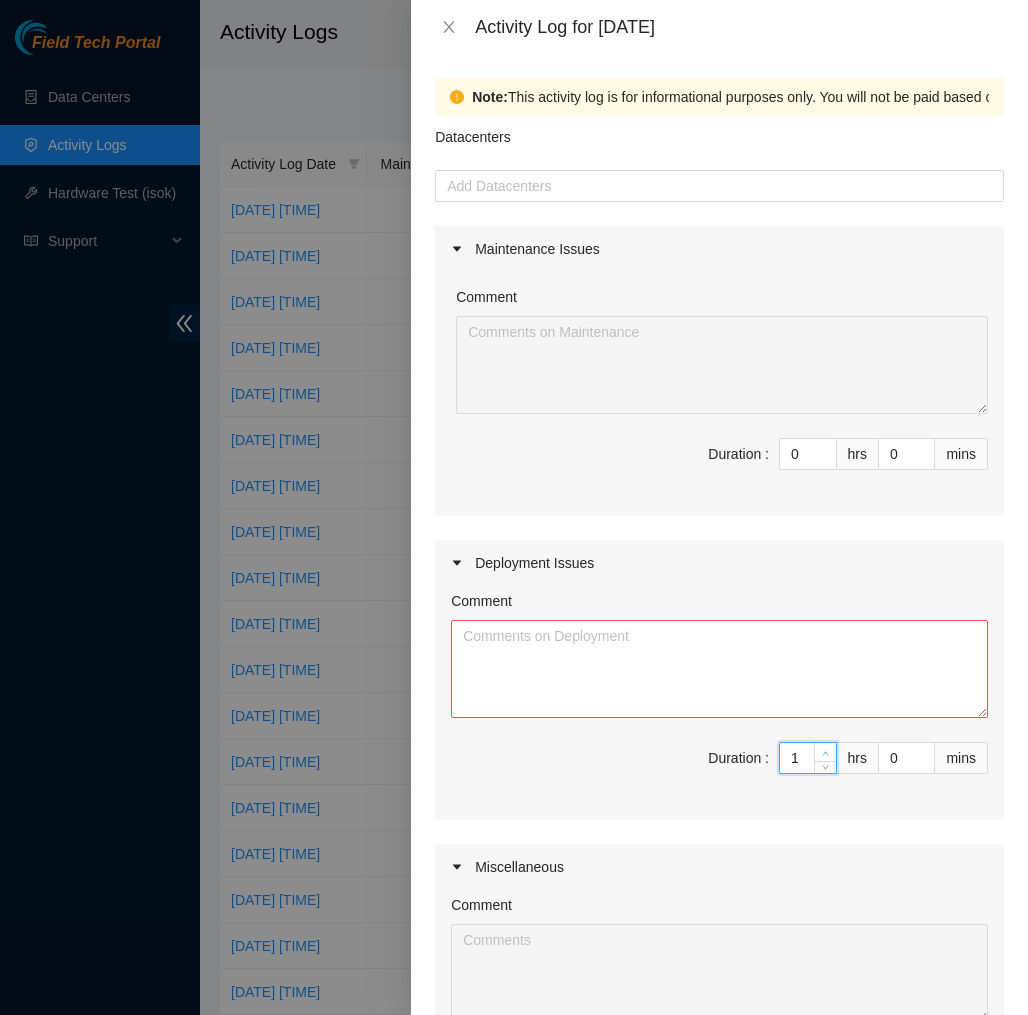 click 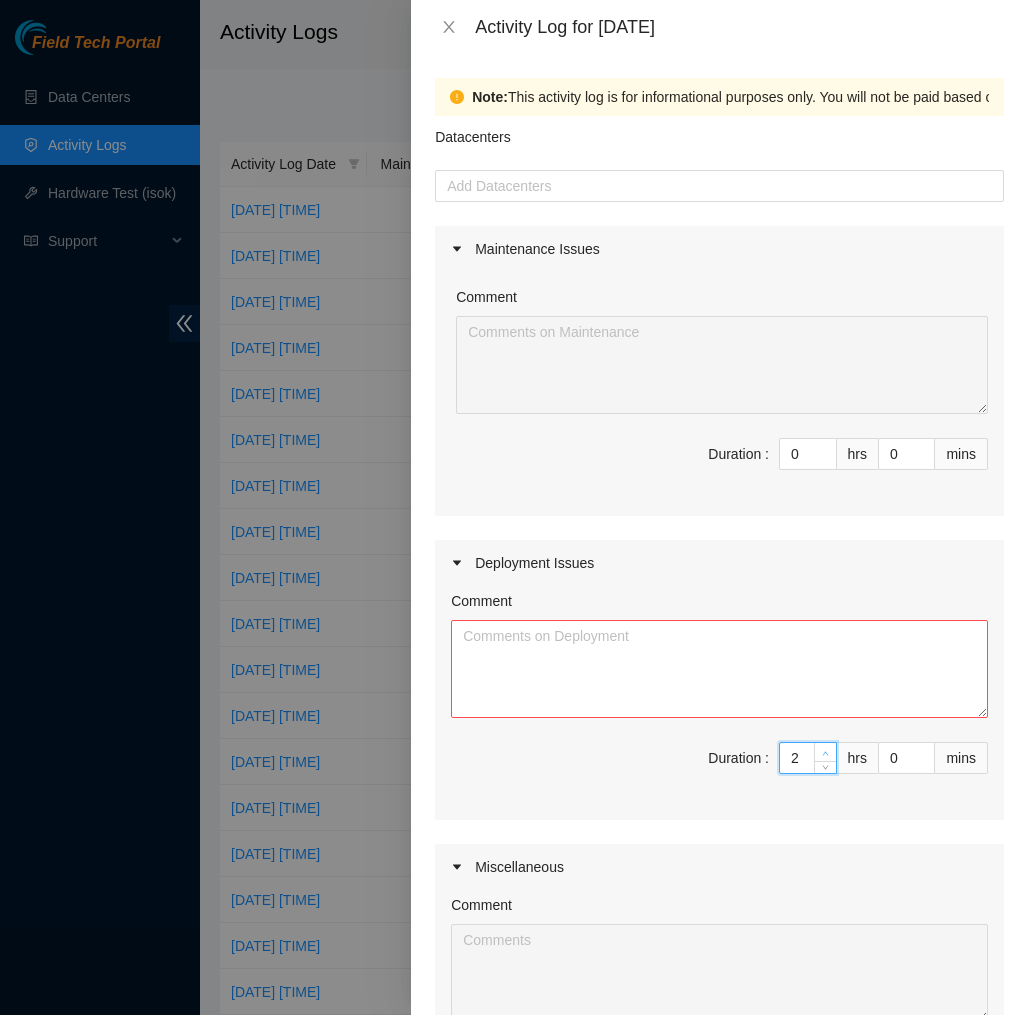 click 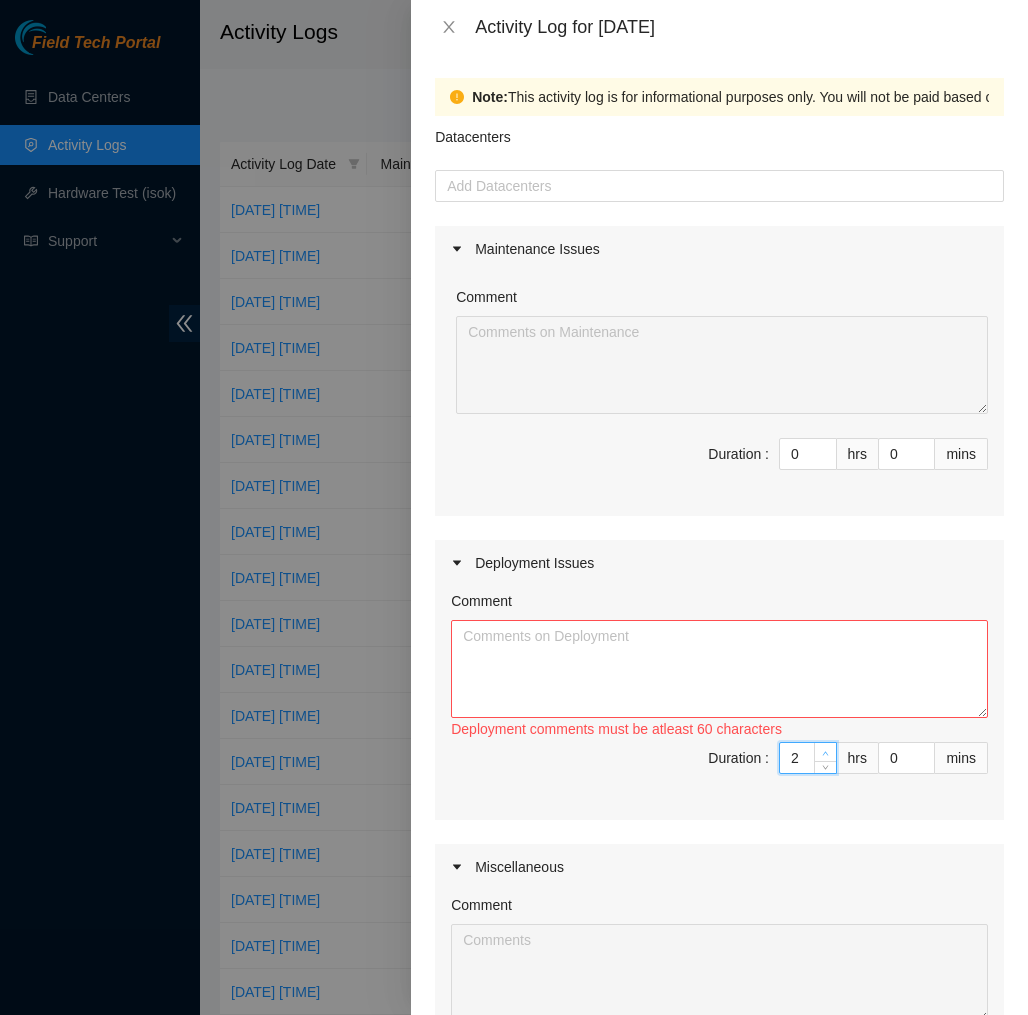 type on "3" 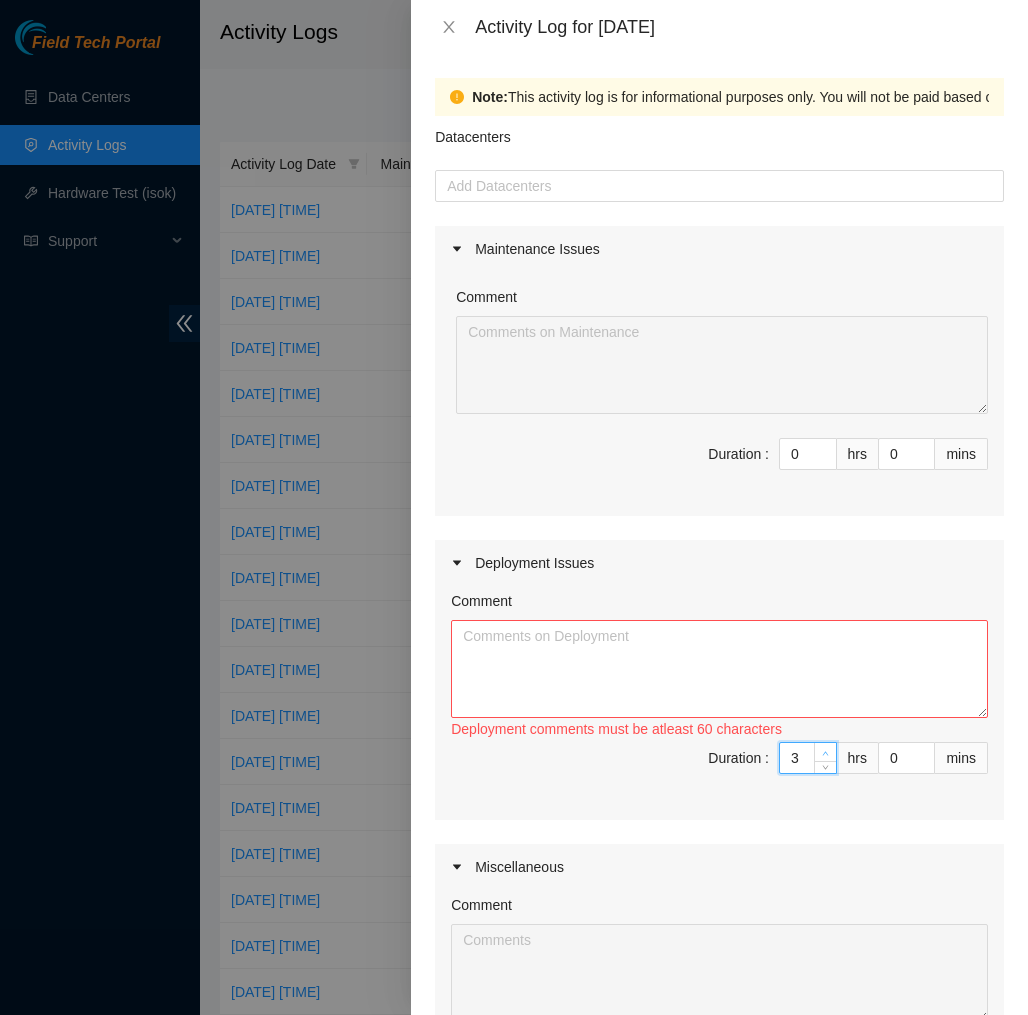 click 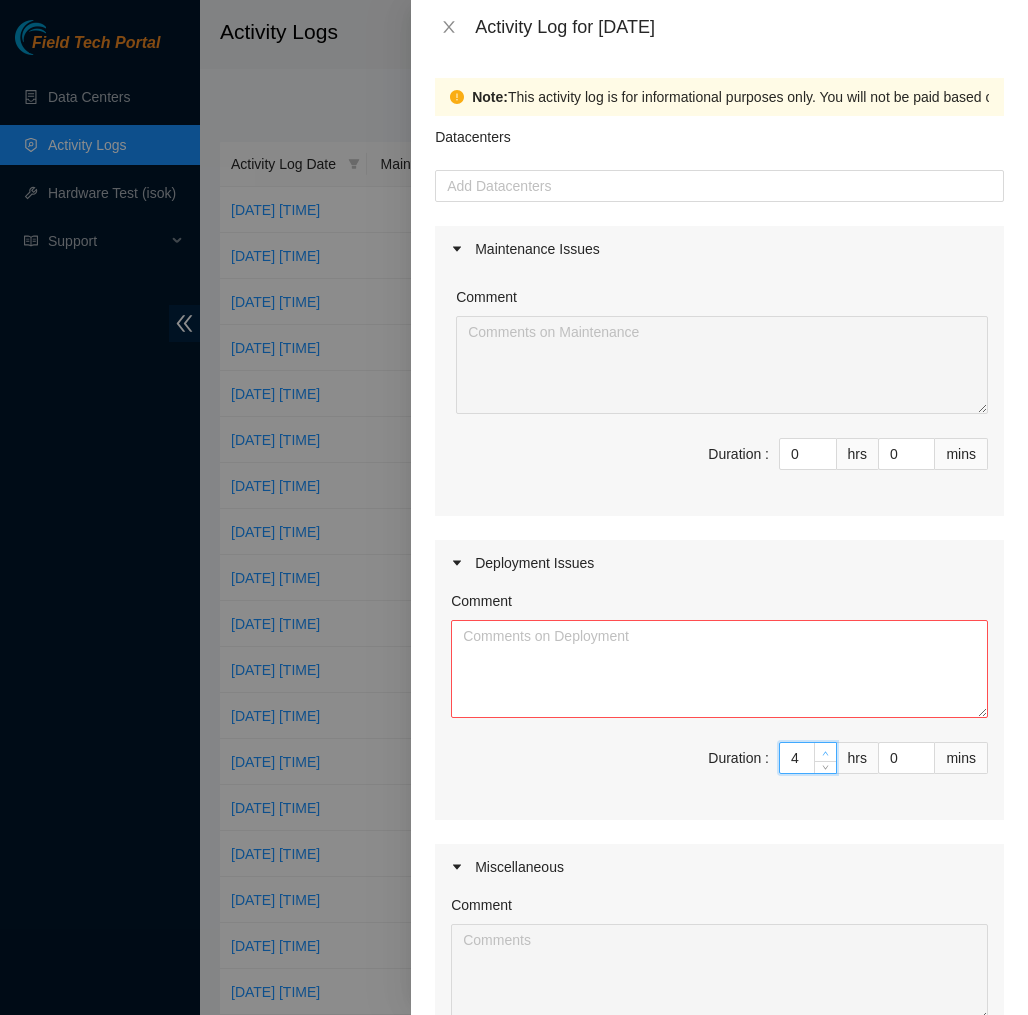 click 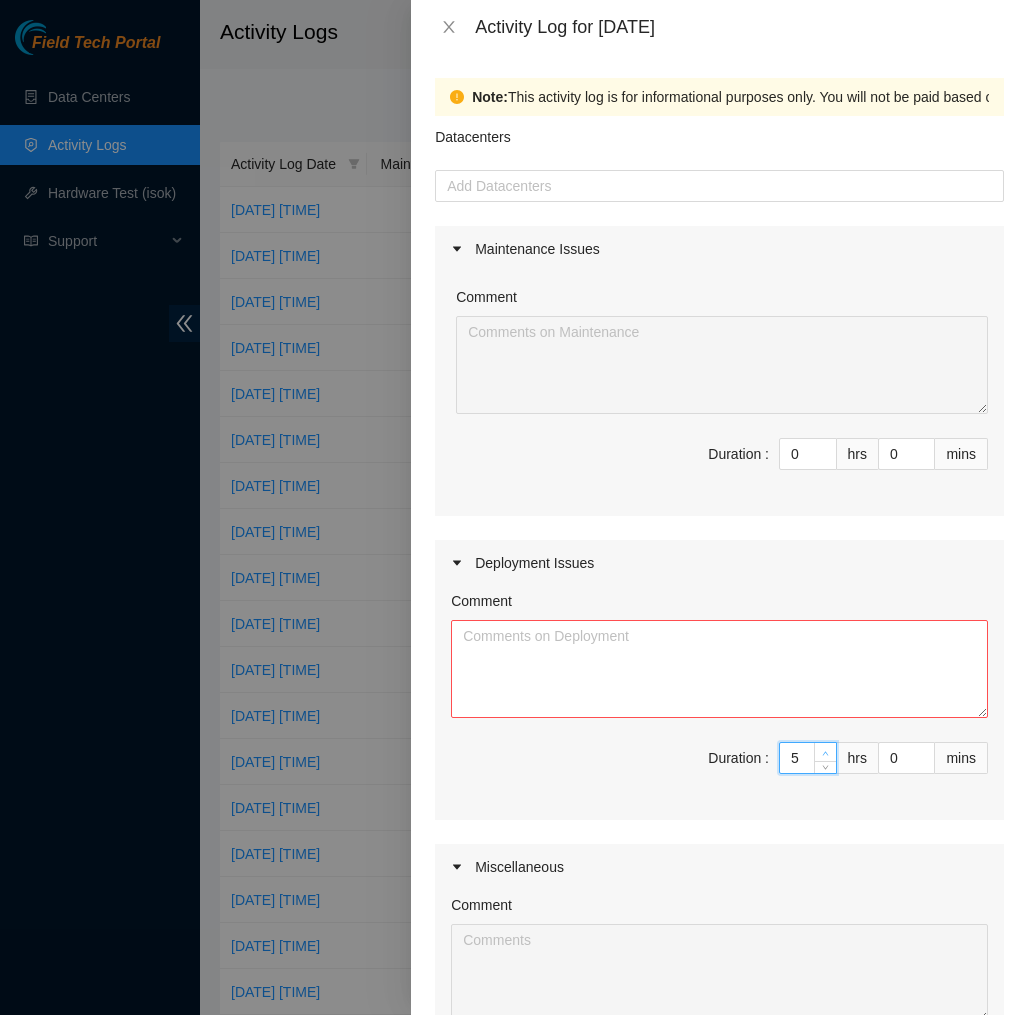 click 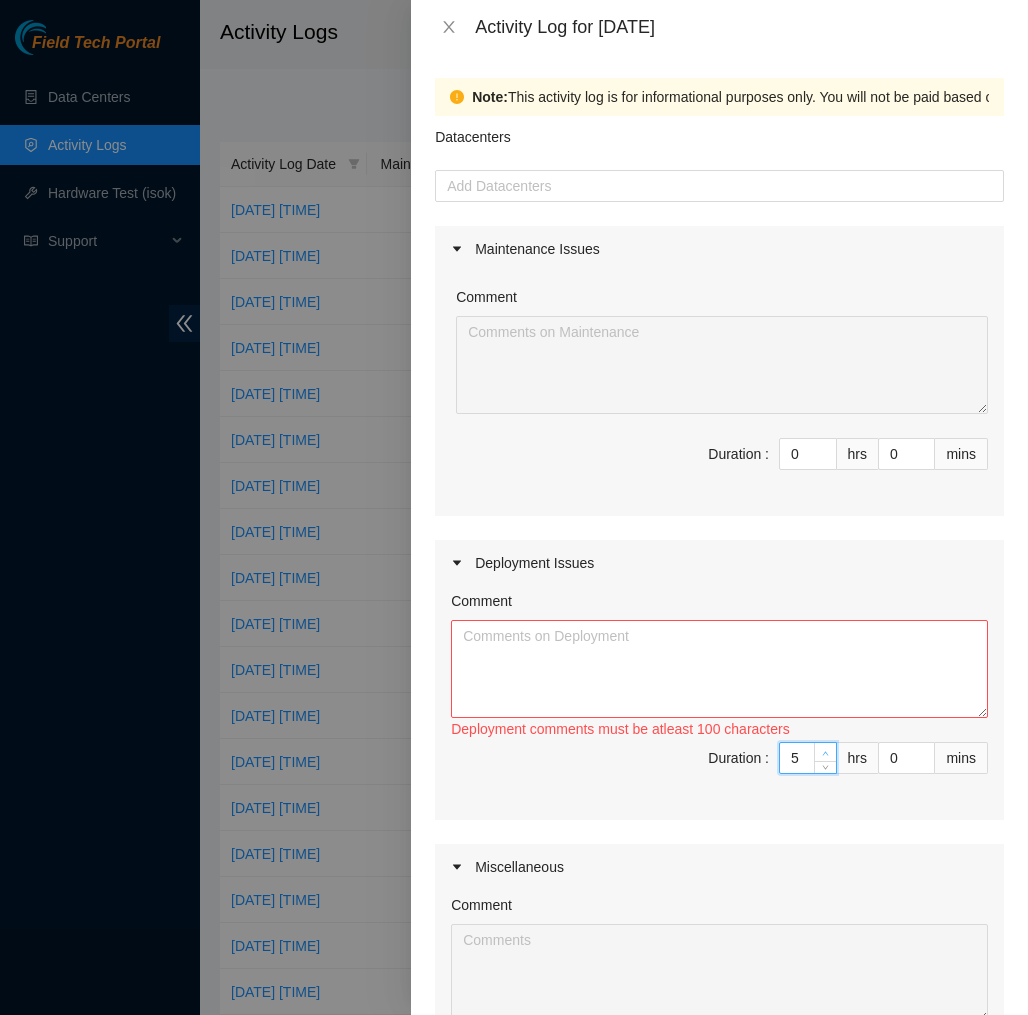 type on "6" 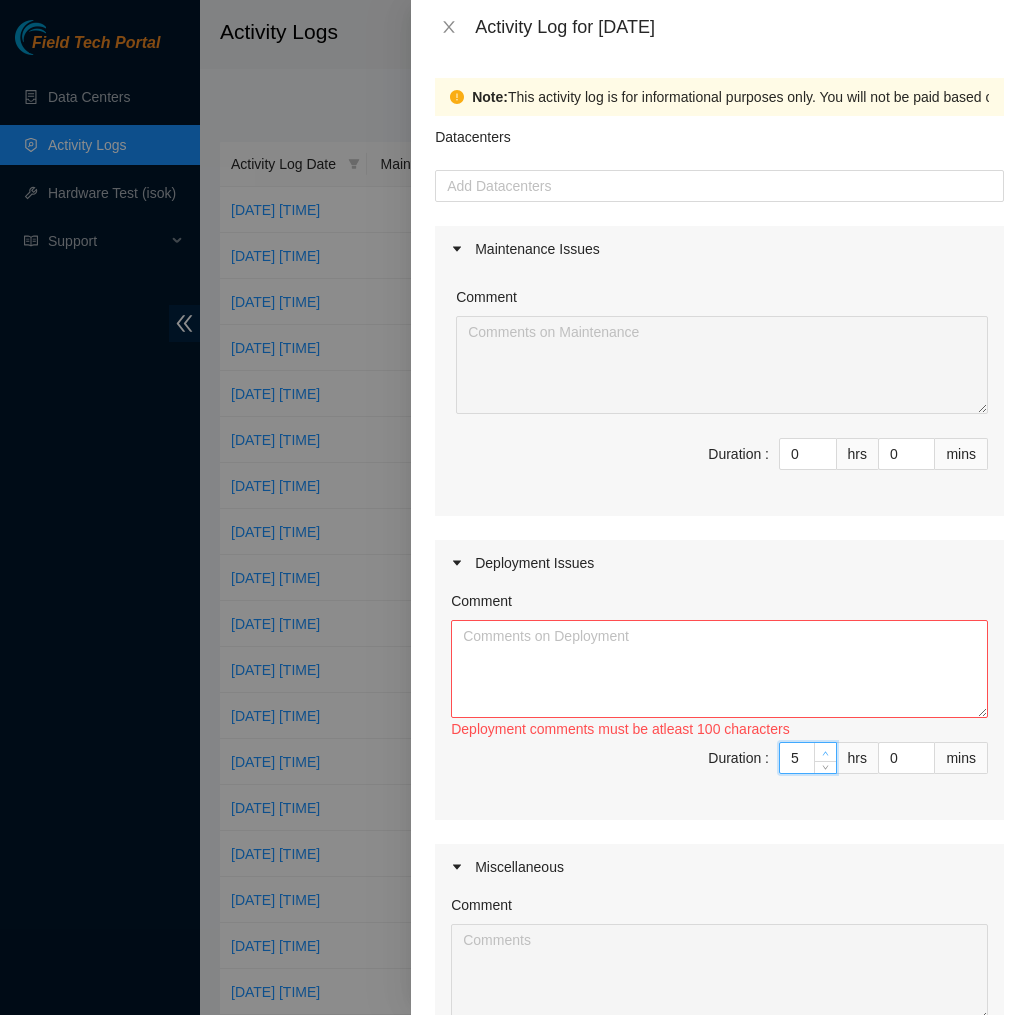 type on "6" 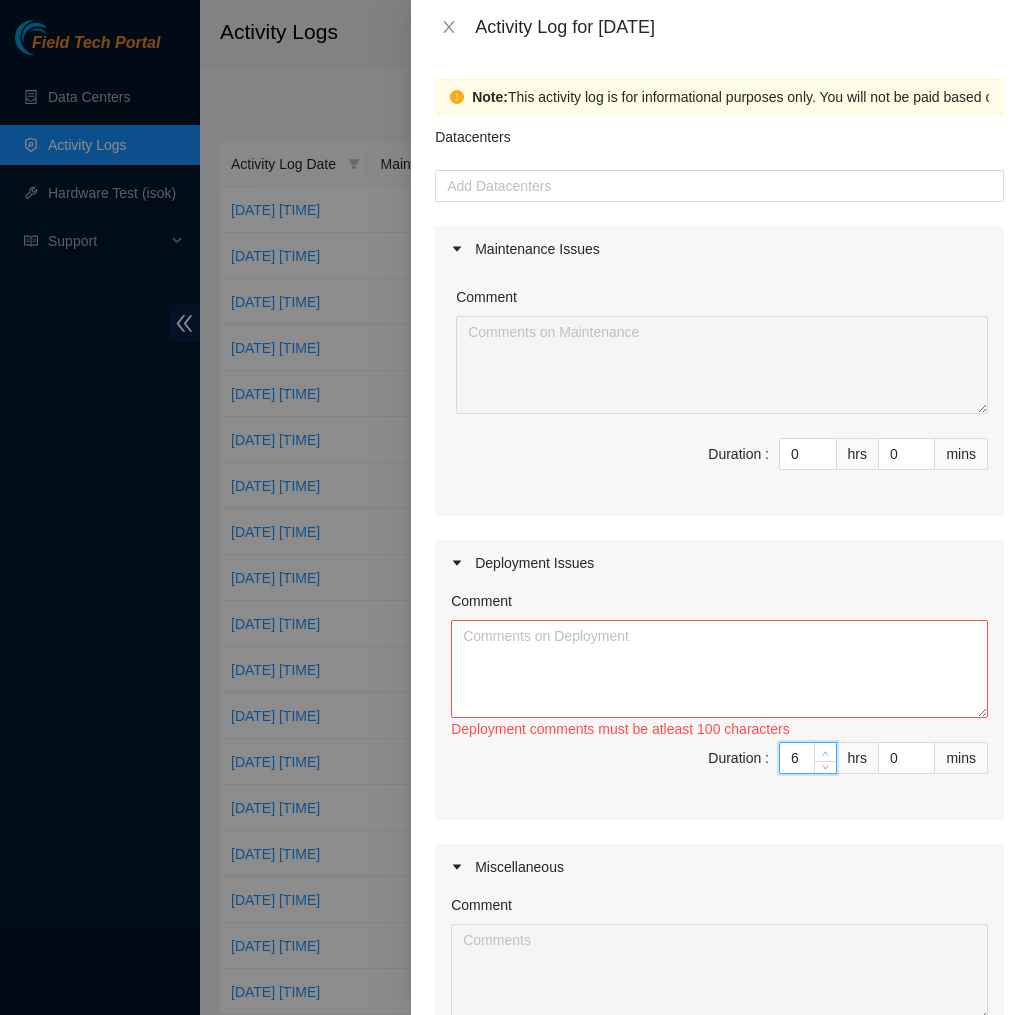 click 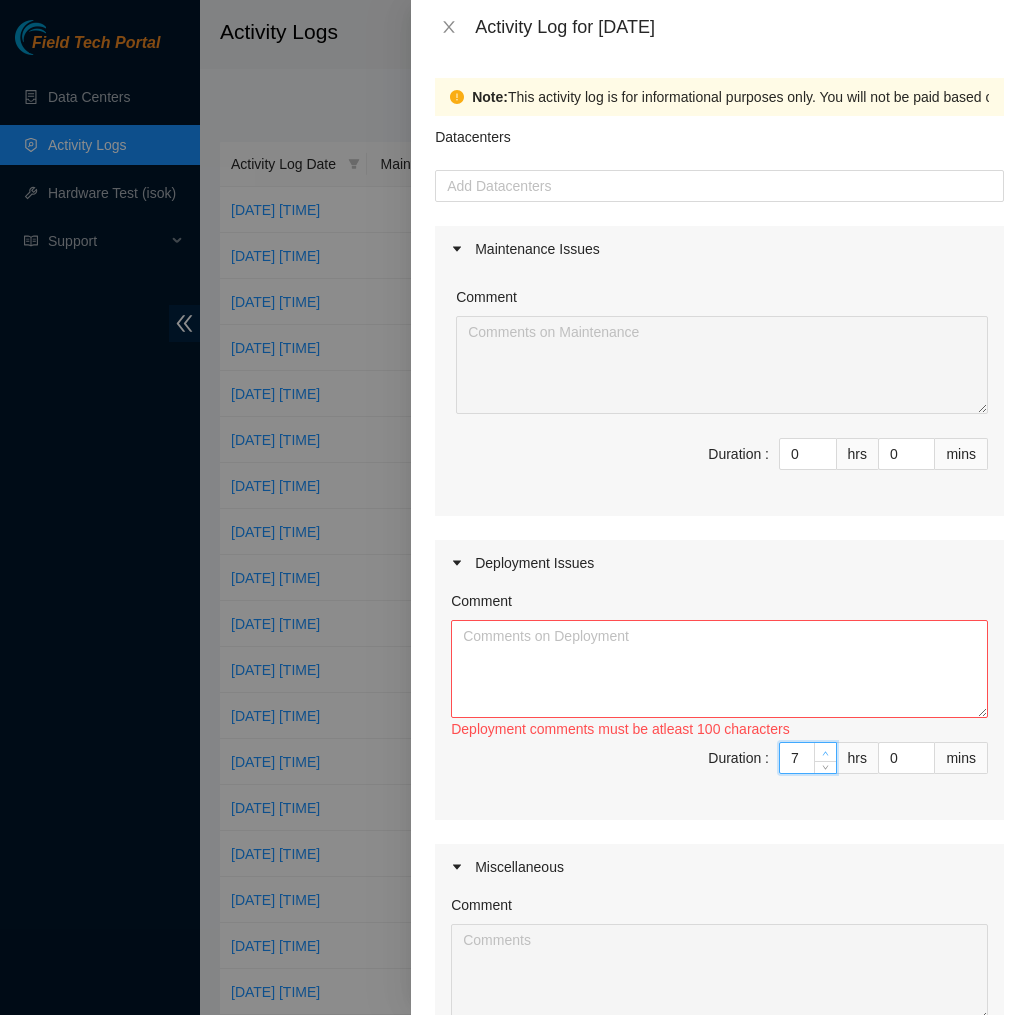 click 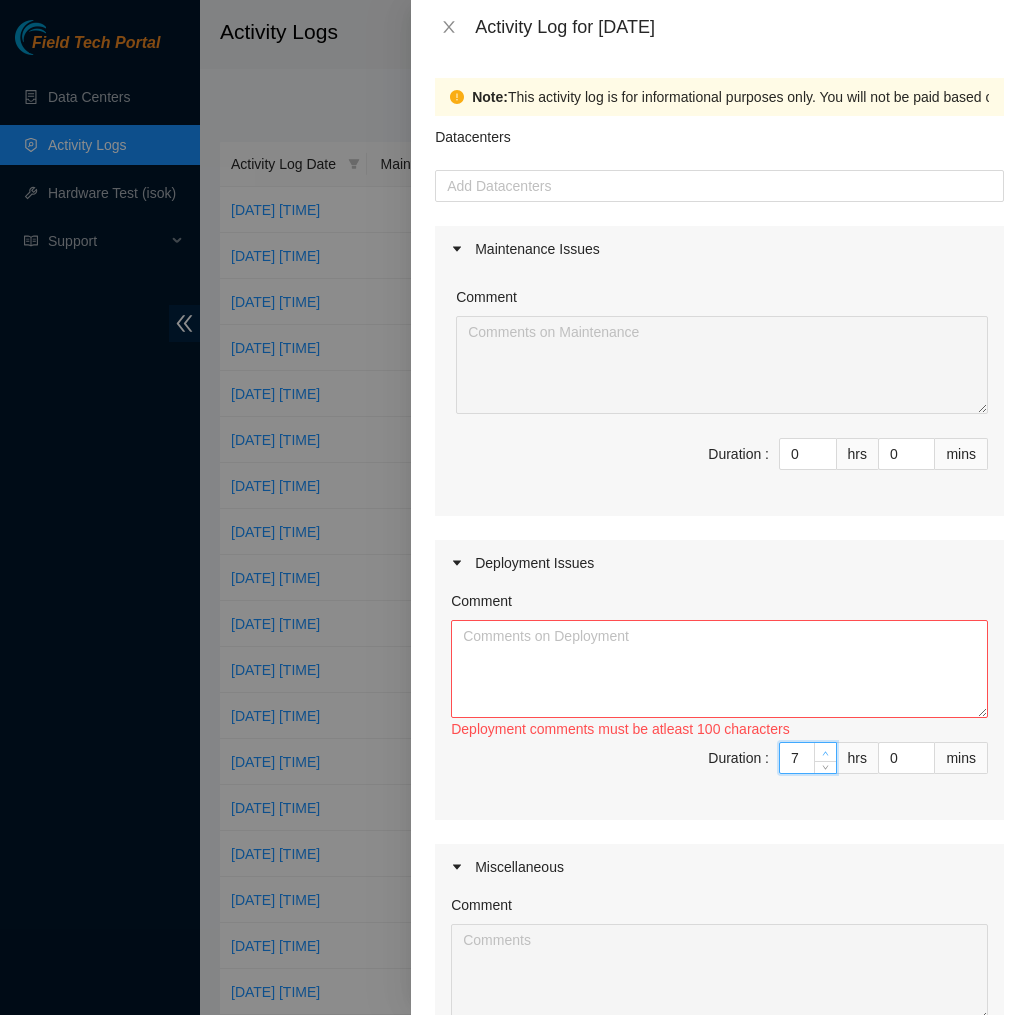 type on "8" 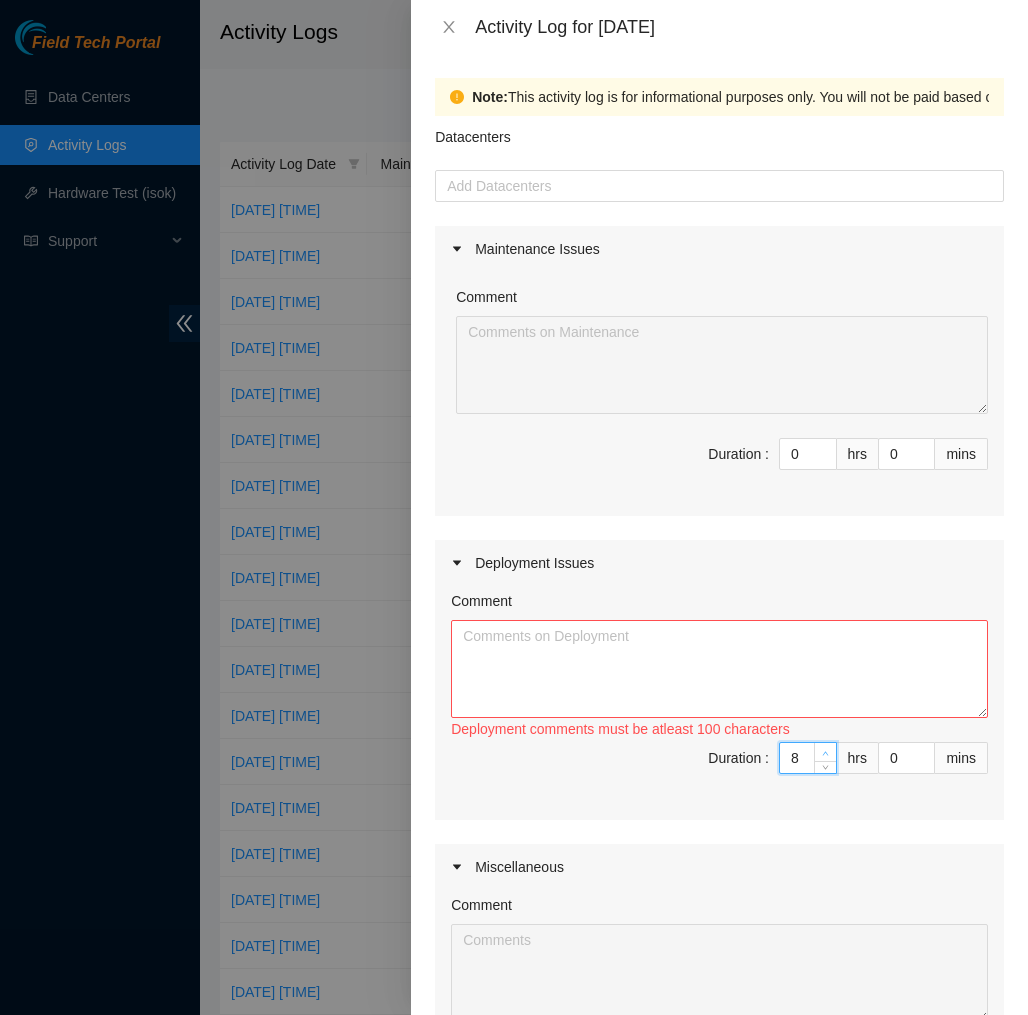 click 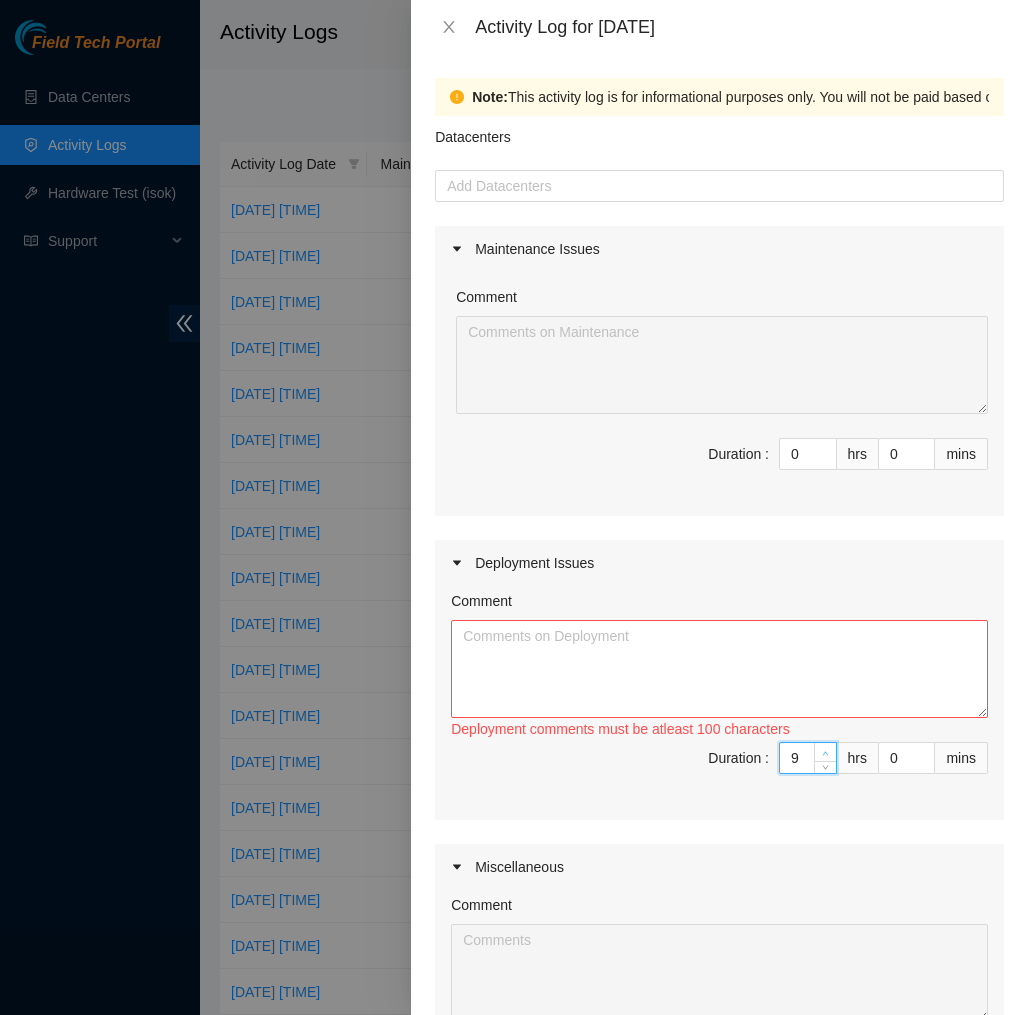 click 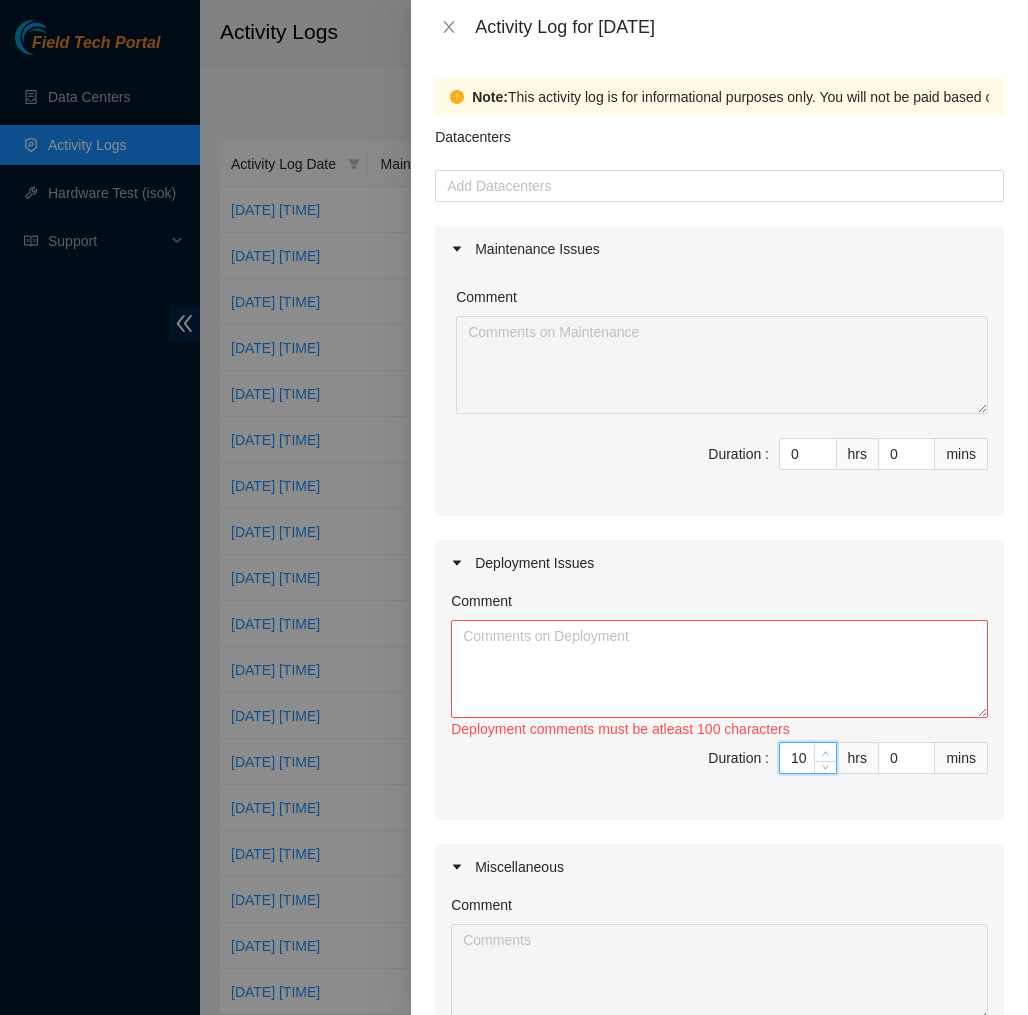 click 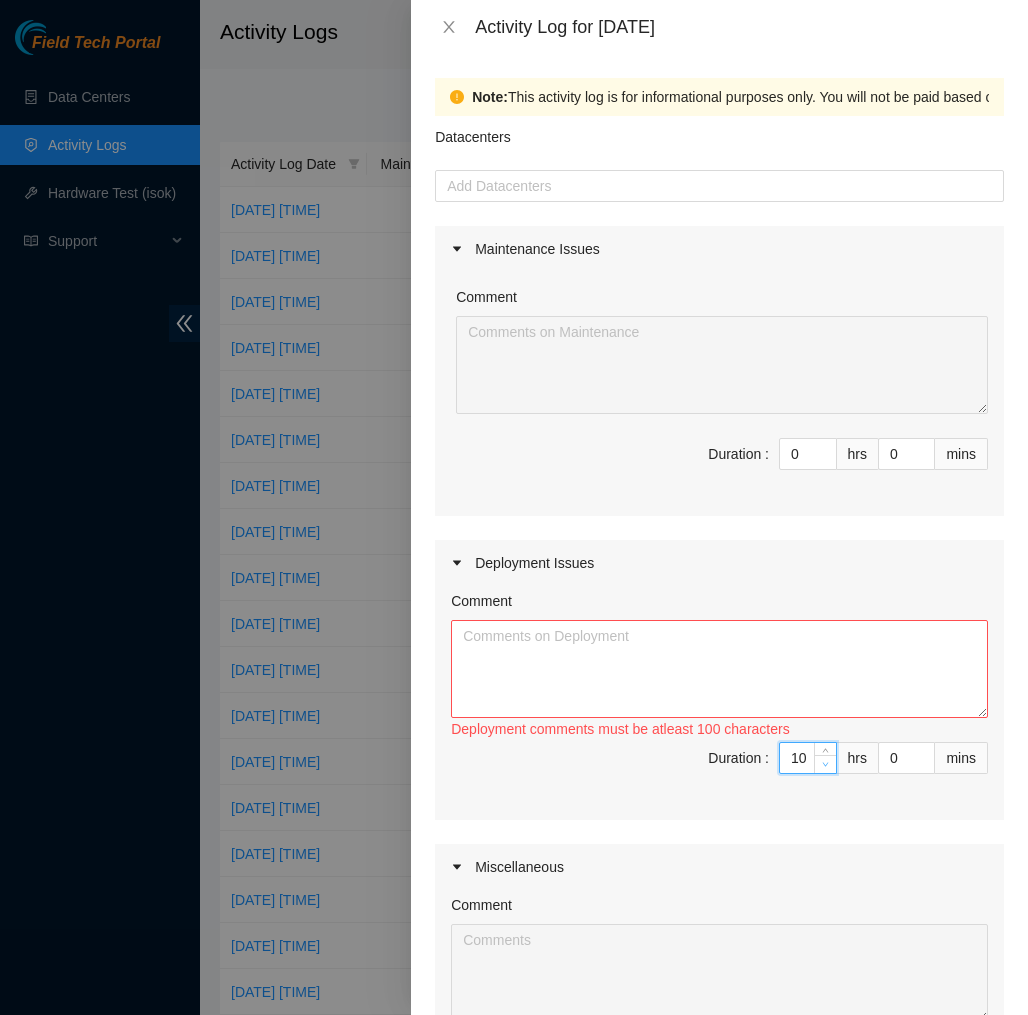 type on "9" 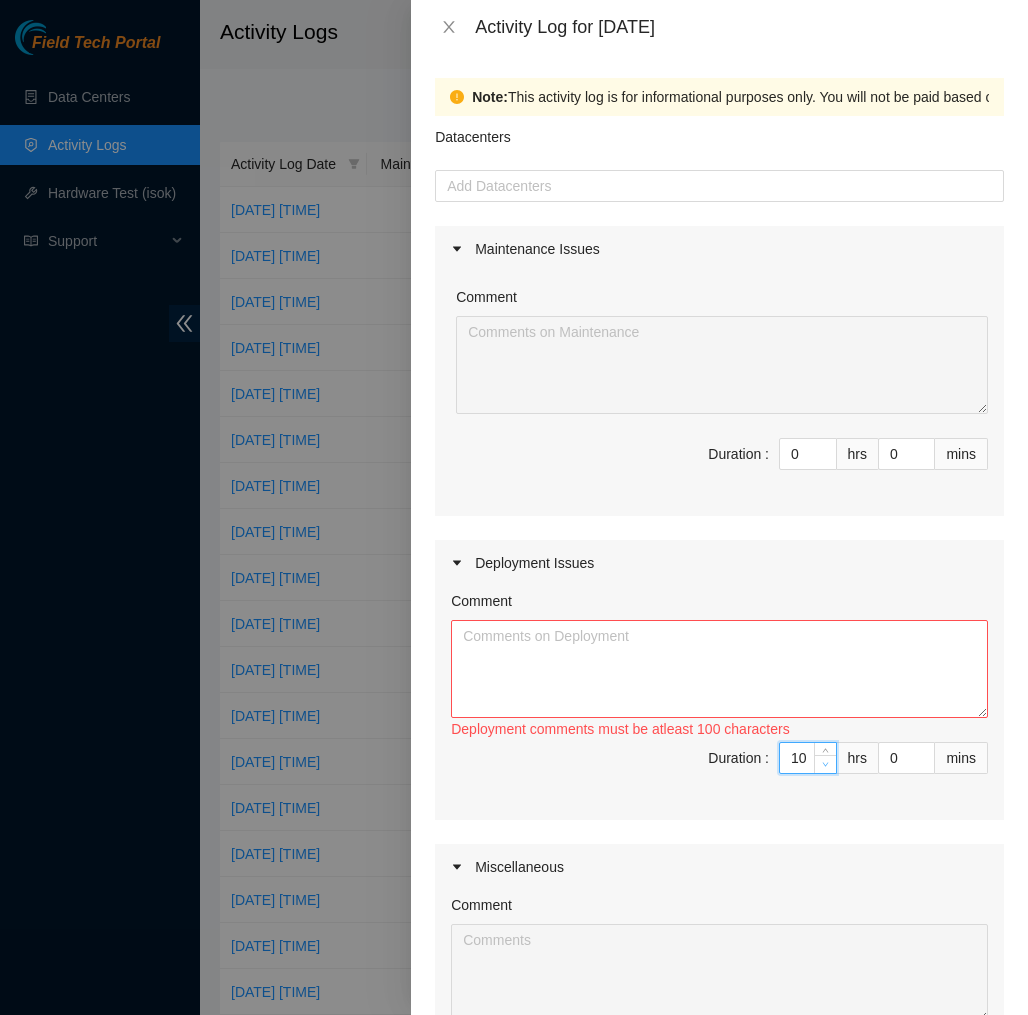 type on "9" 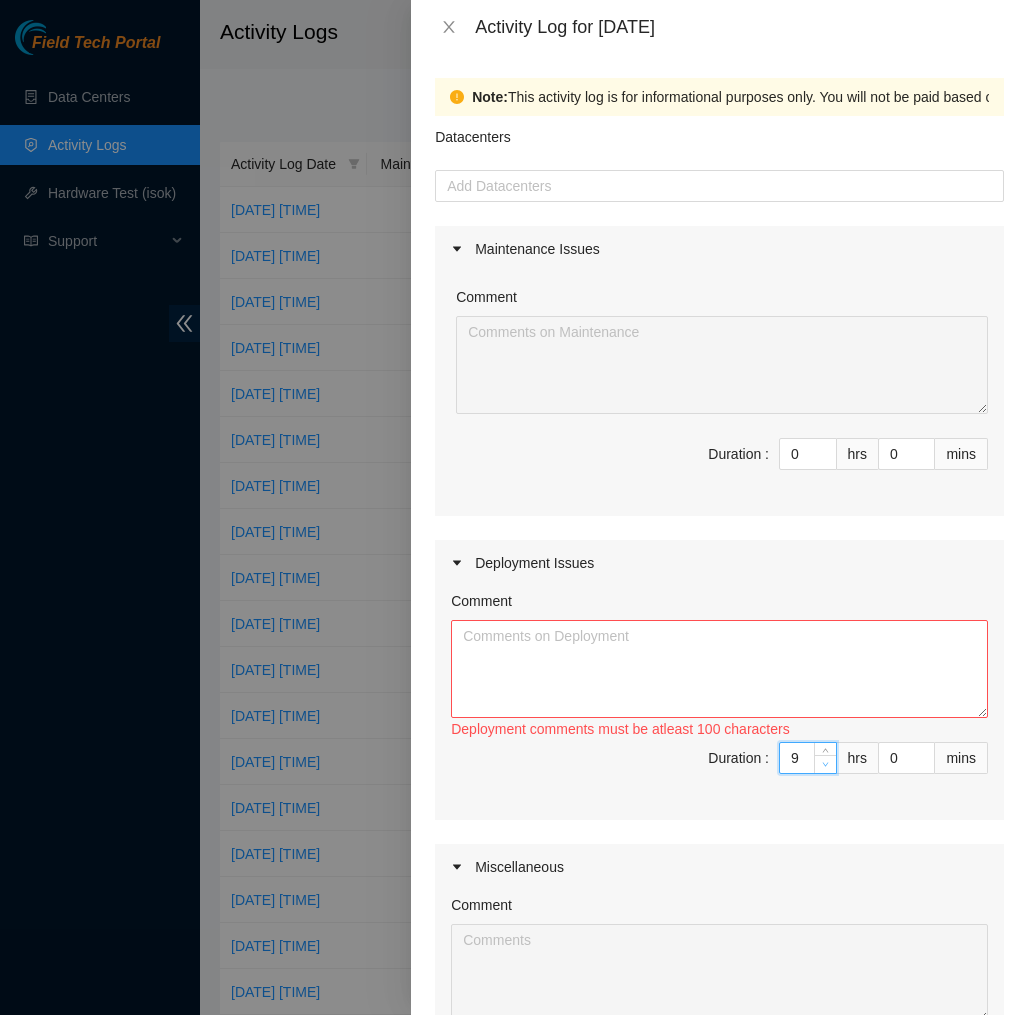 click 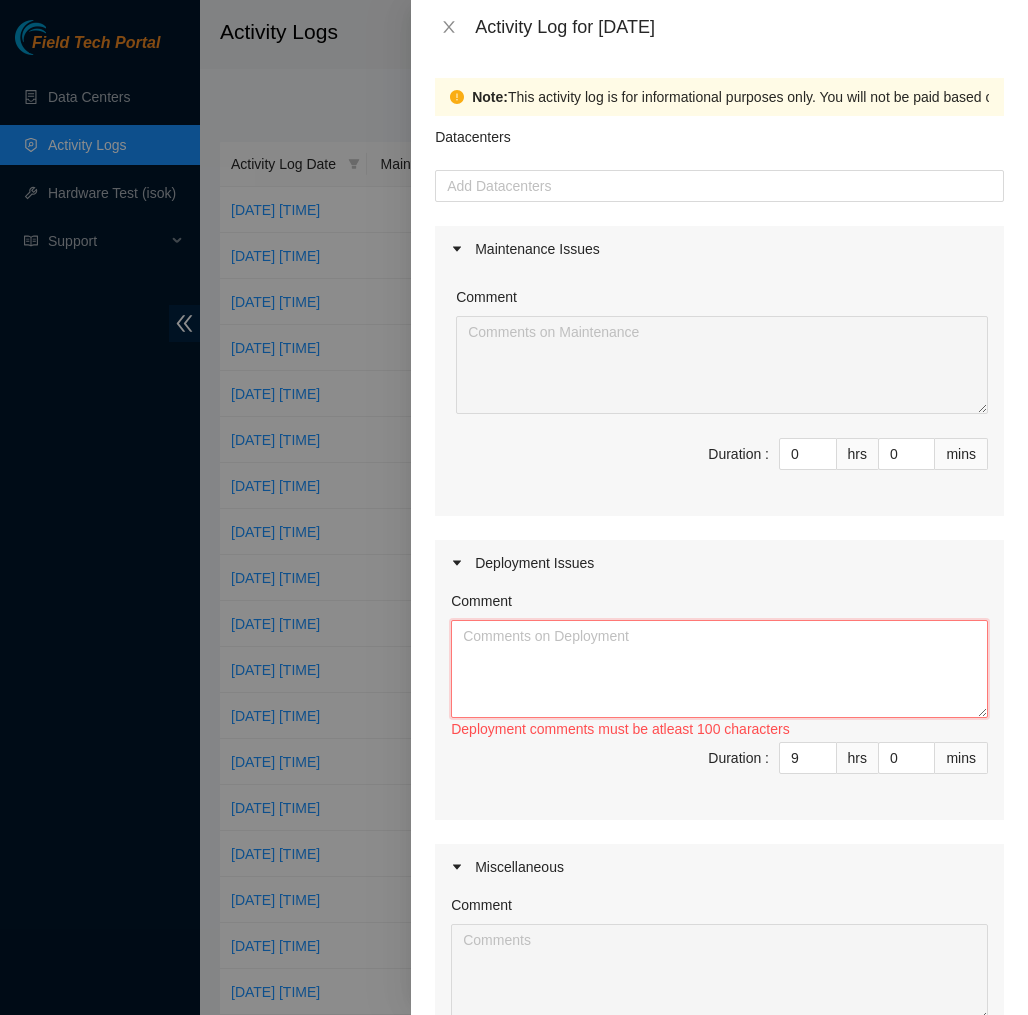 click on "Comment" at bounding box center (719, 669) 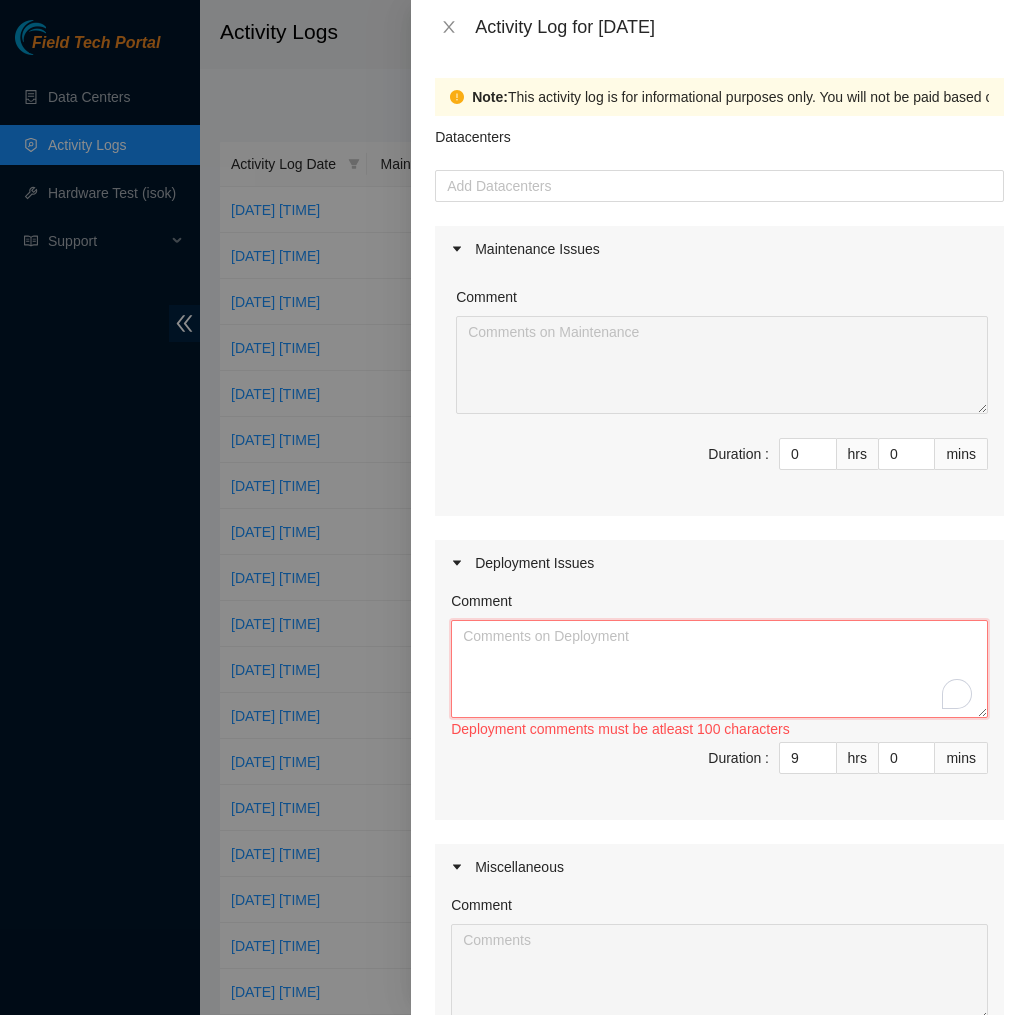 paste on "EOD DP75655
Today, I completed most of my cable management
I got the slack out of all the Fiber cables
Then I am talking to NIE [NAME] about some connections with the fiber cables" 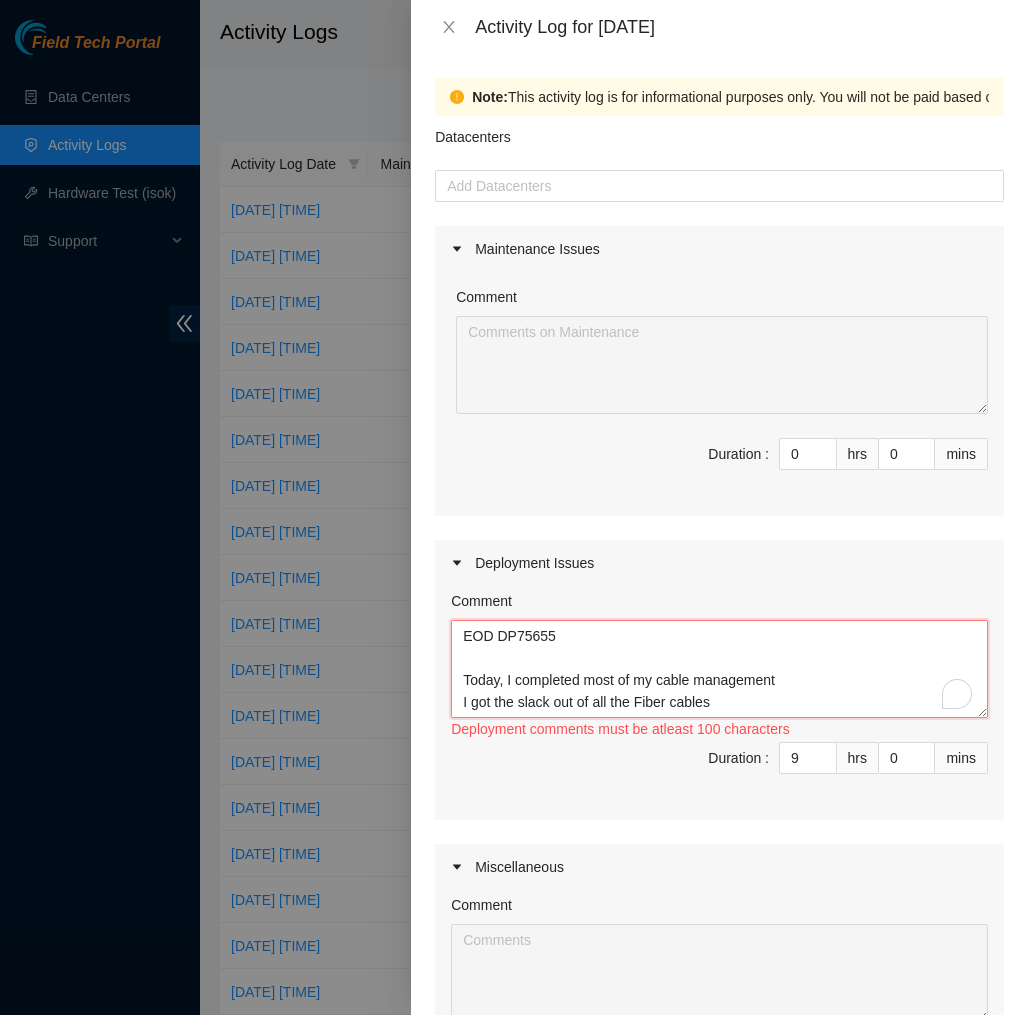 scroll, scrollTop: 15, scrollLeft: 0, axis: vertical 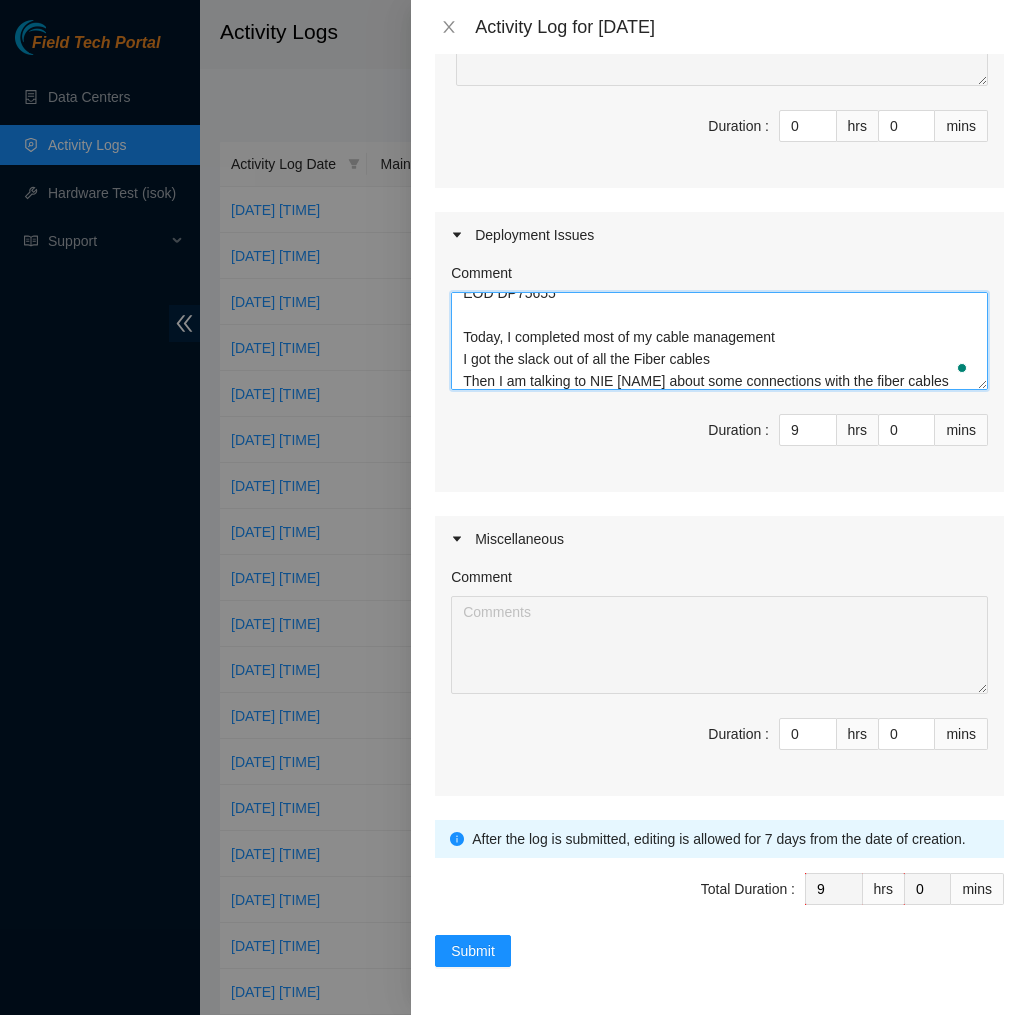 type on "EOD DP75655
Today, I completed most of my cable management
I got the slack out of all the Fiber cables
Then I am talking to NIE [NAME] about some connections with the fiber cables" 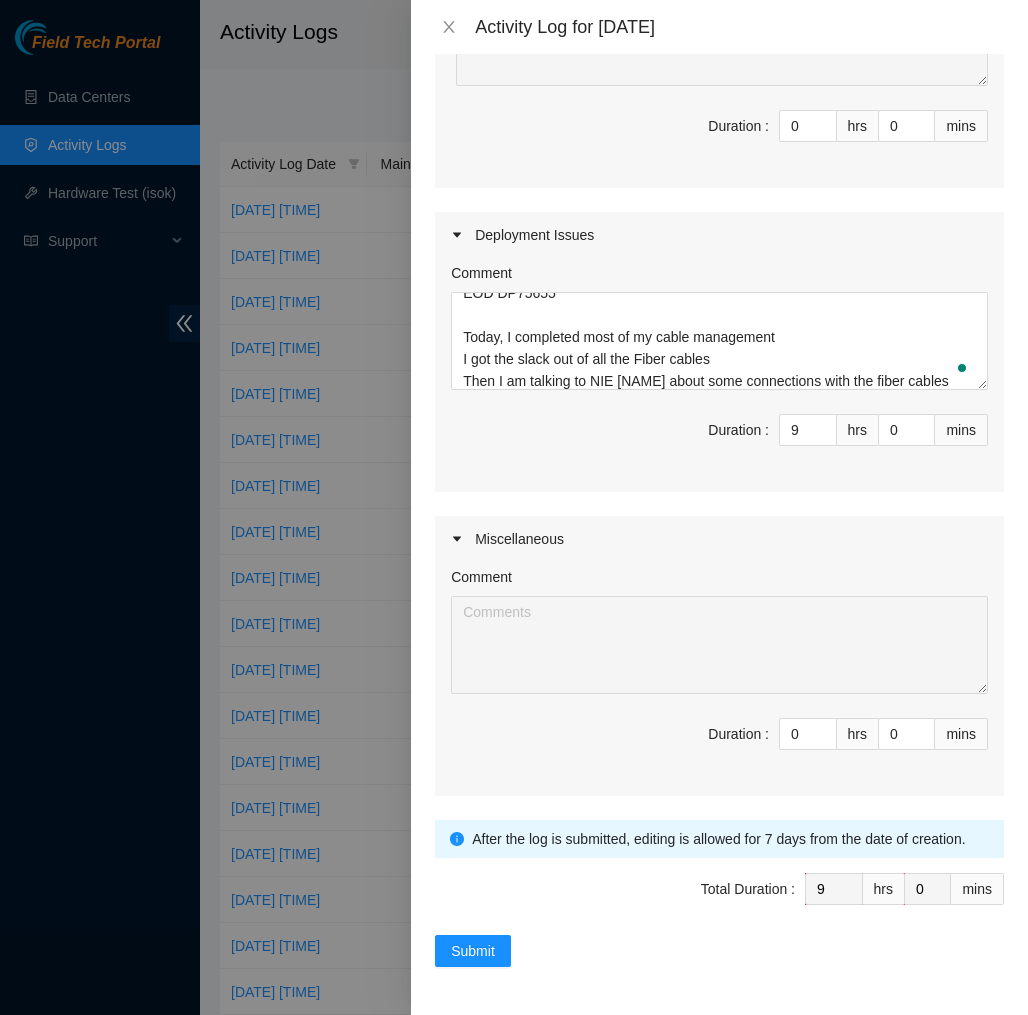 click on "Datacenters   Add Datacenters Maintenance Issues Comment Duration : 0 hrs 0 mins Deployment Issues Comment EOD DP75655
Today, I completed most of my cable management
I got the slack out of all the Fiber cables
Then I am talking to NIE [NAME] about some connections with the fiber cables Duration : 9 hrs 0 mins Miscellaneous Comment Duration : 0 hrs 0 mins After the log is submitted, editing is allowed for 7 days from the date of creation.  After the log is submitted, editing is allowed for 7 days from the date of creation.  Total Duration : 9 hrs 0 mins Submit" at bounding box center [719, 377] 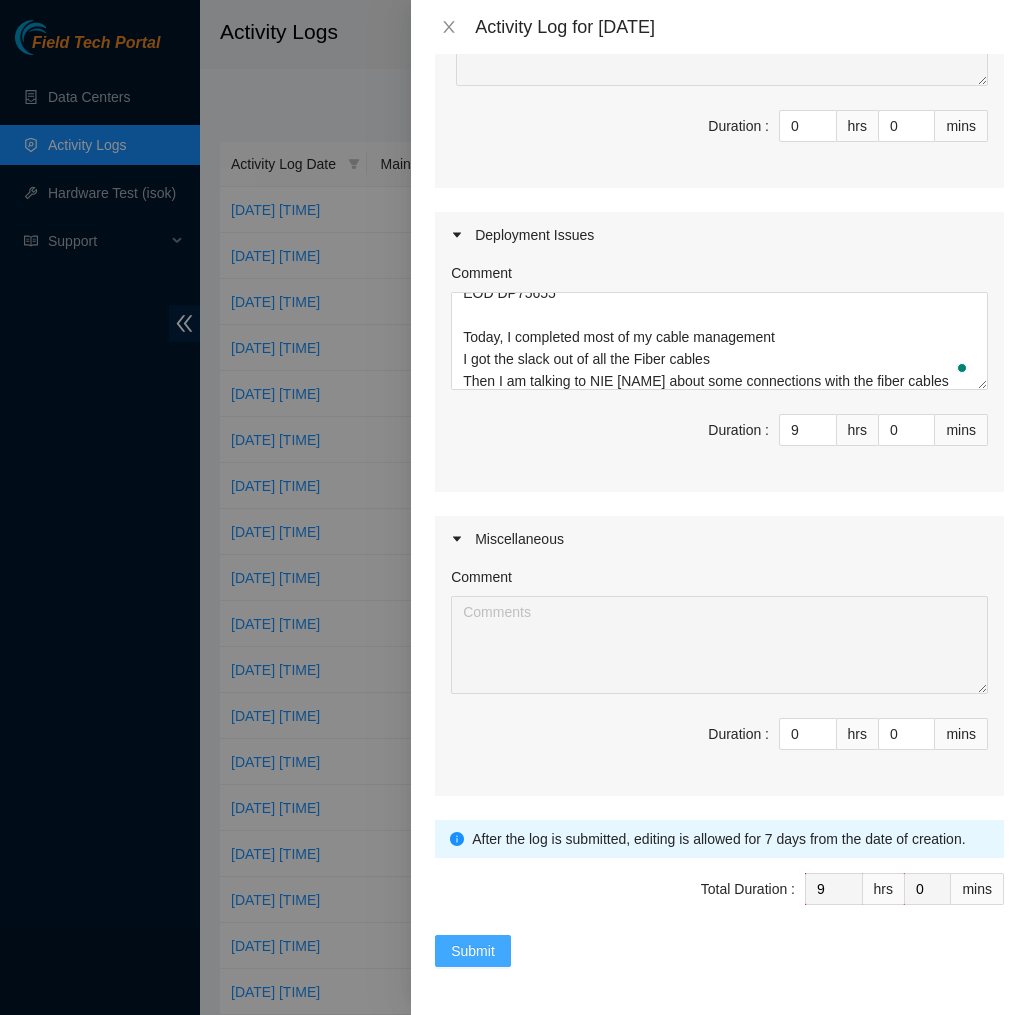 click on "Submit" at bounding box center (473, 951) 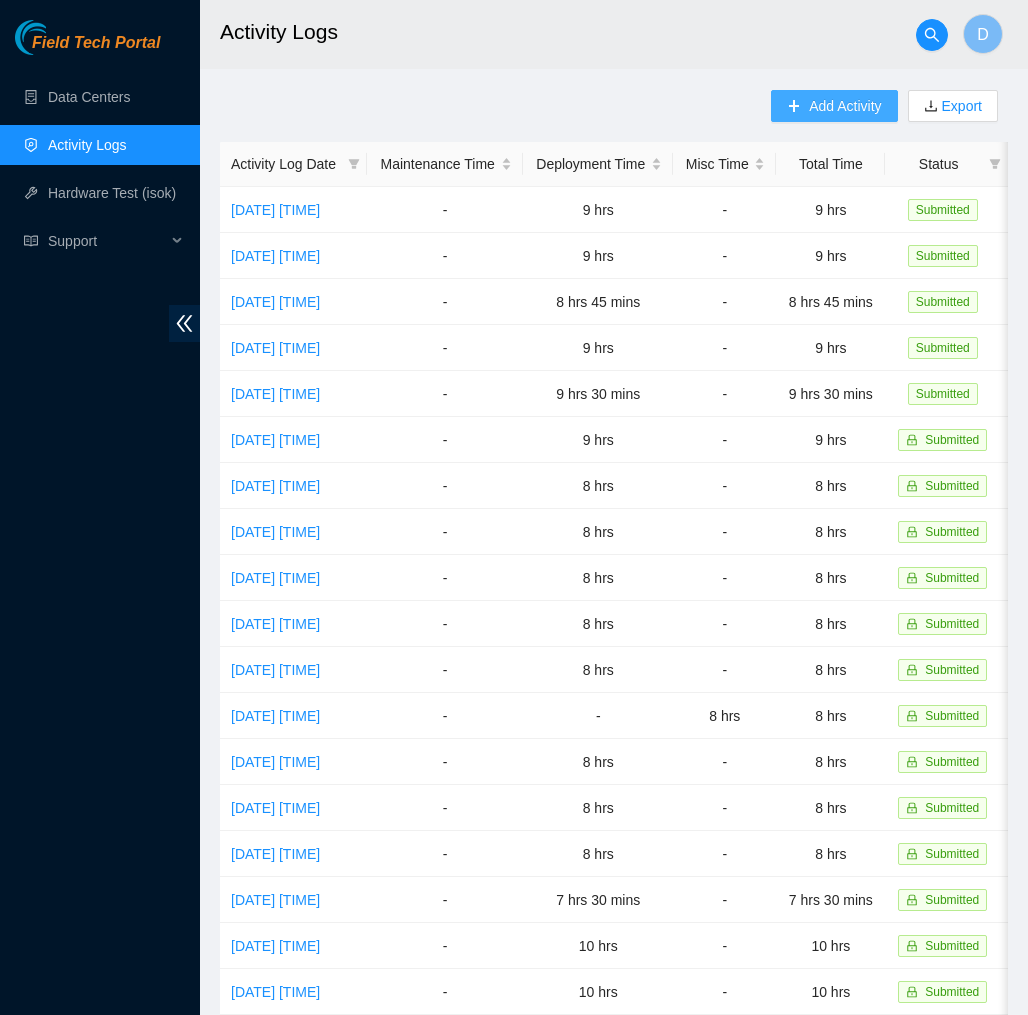 click on "Add Activity" at bounding box center [834, 106] 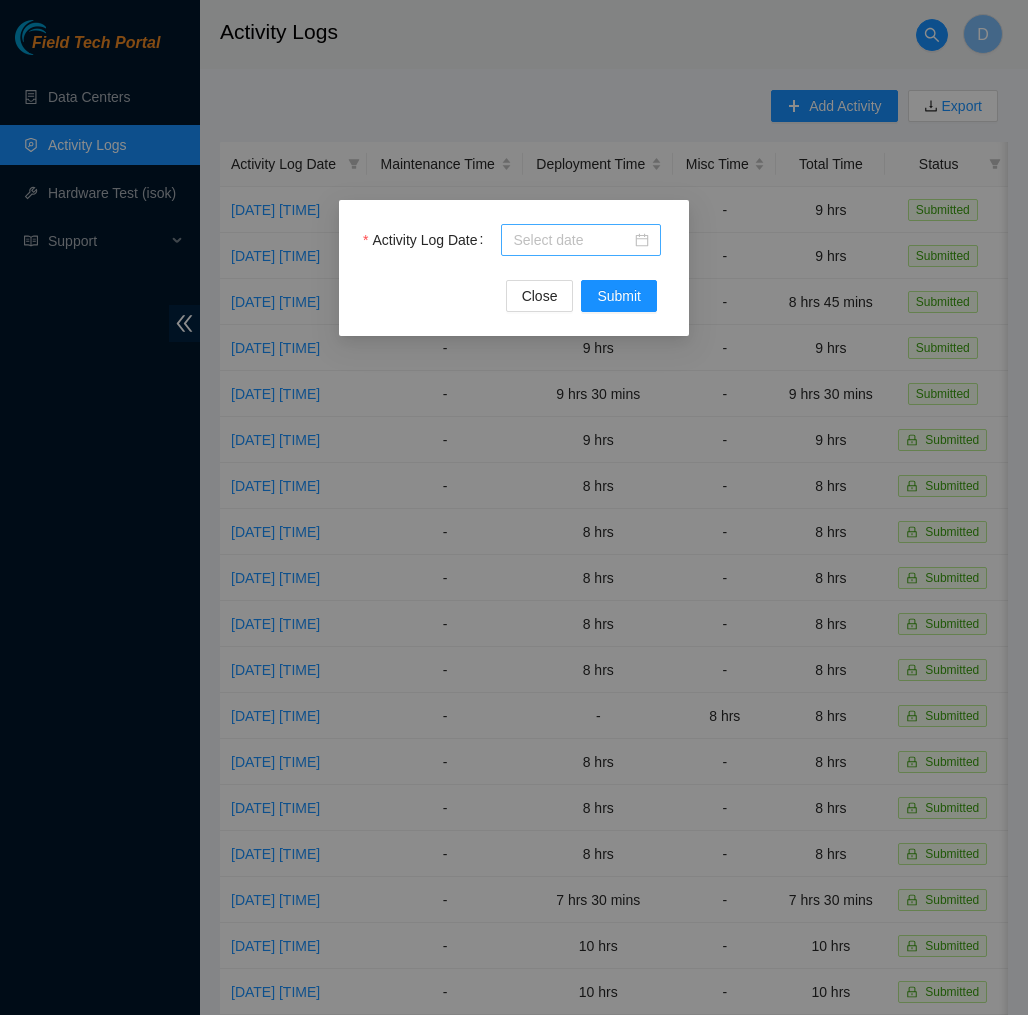 click at bounding box center (581, 240) 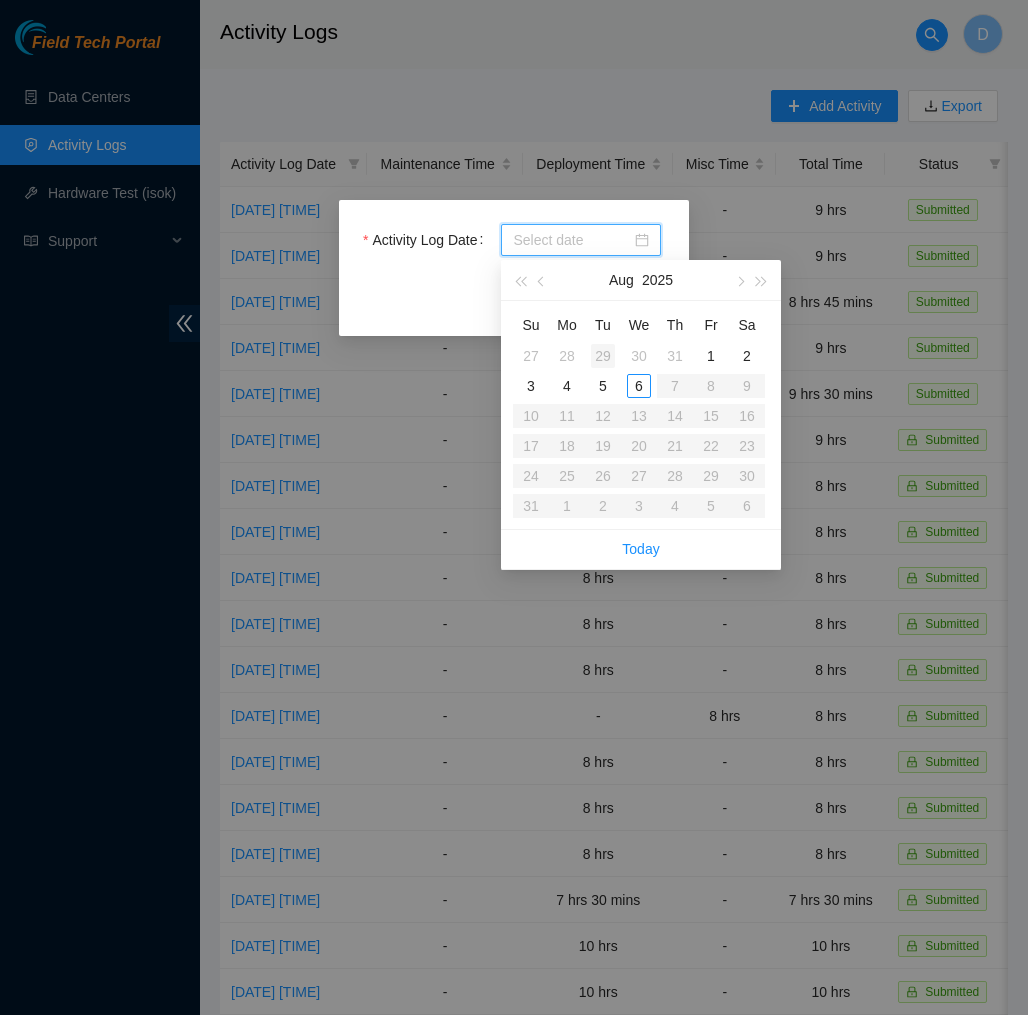 type on "[DATE]" 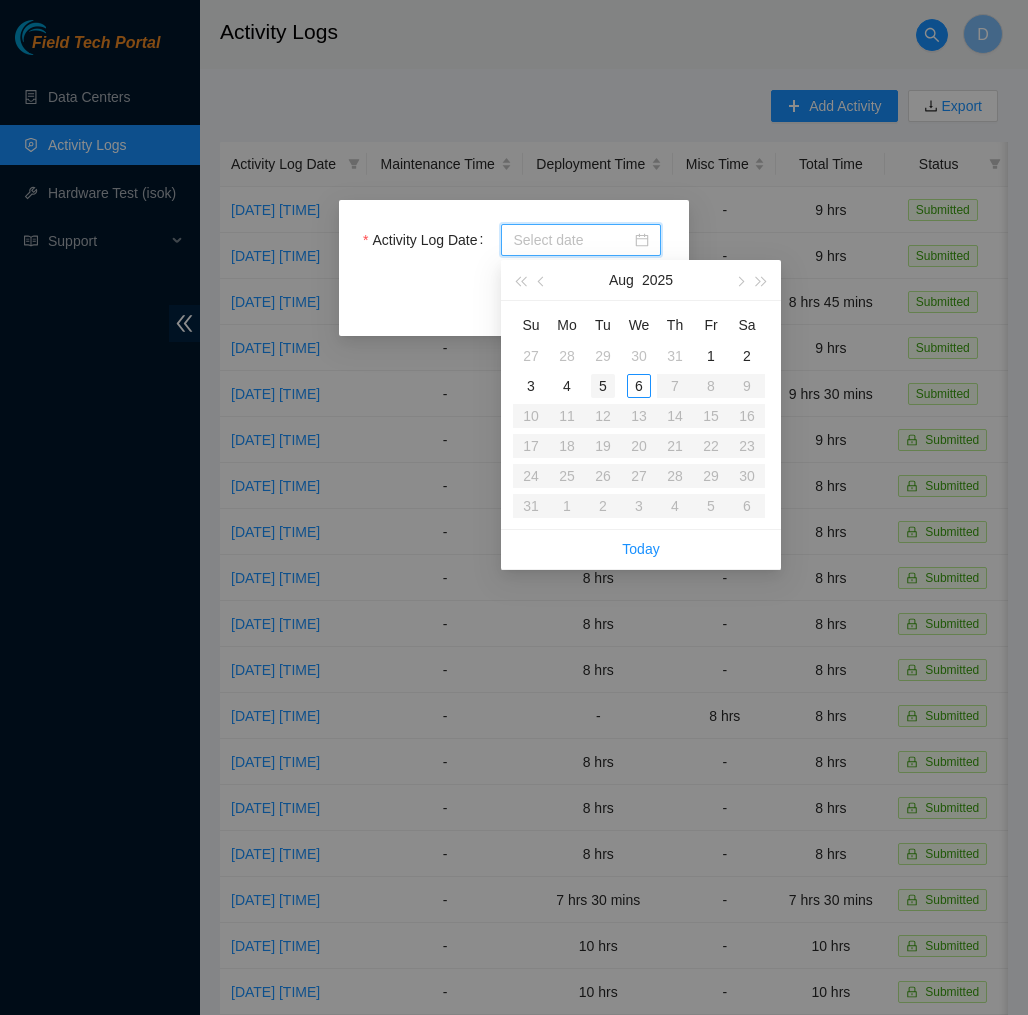 type on "2025-08-05" 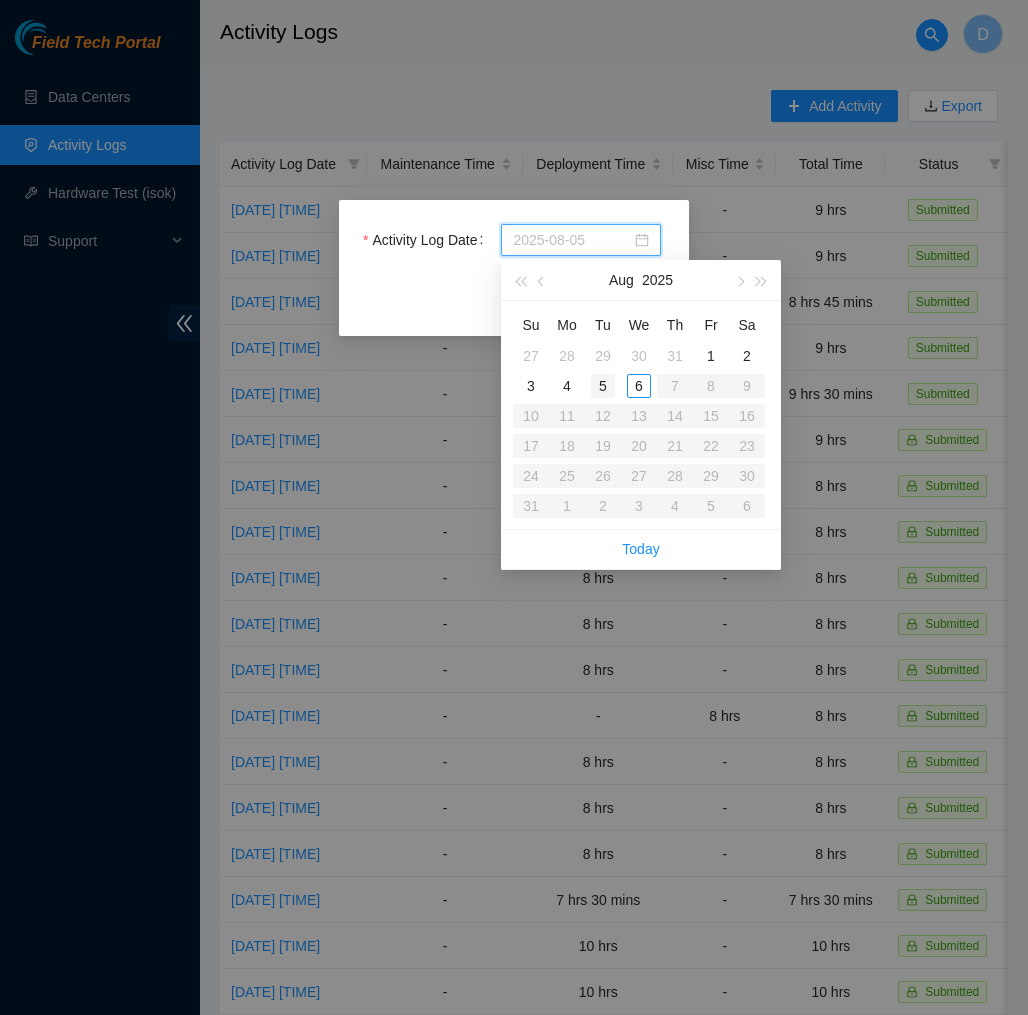 click on "5" at bounding box center [603, 386] 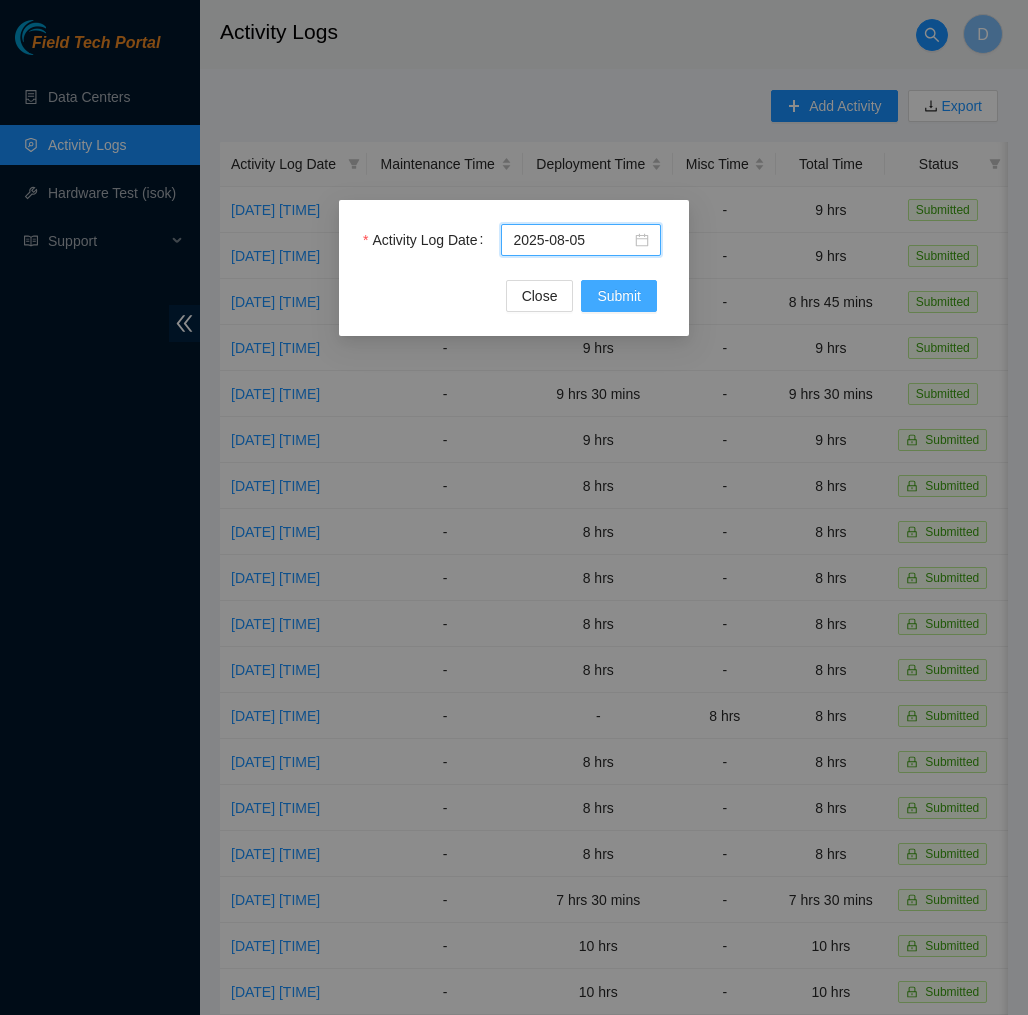 click on "Submit" at bounding box center [619, 296] 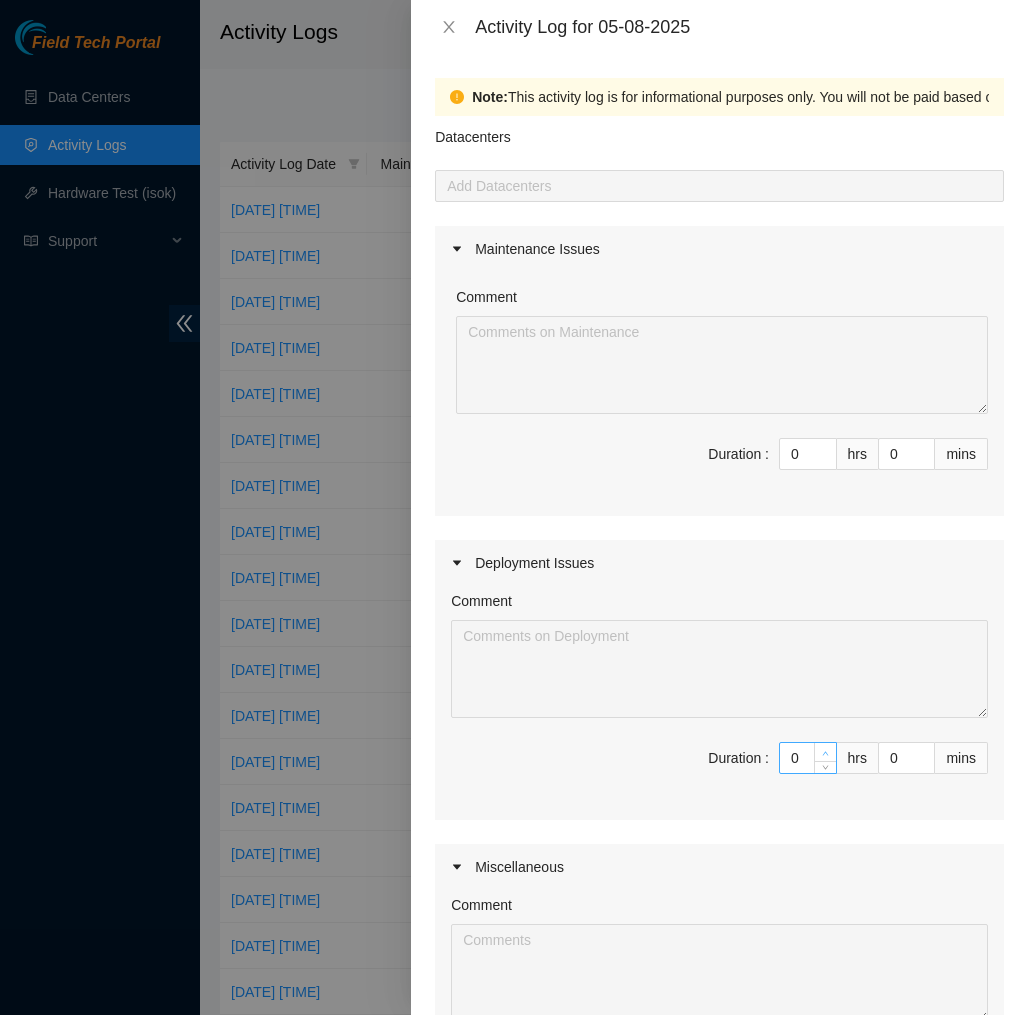 type on "1" 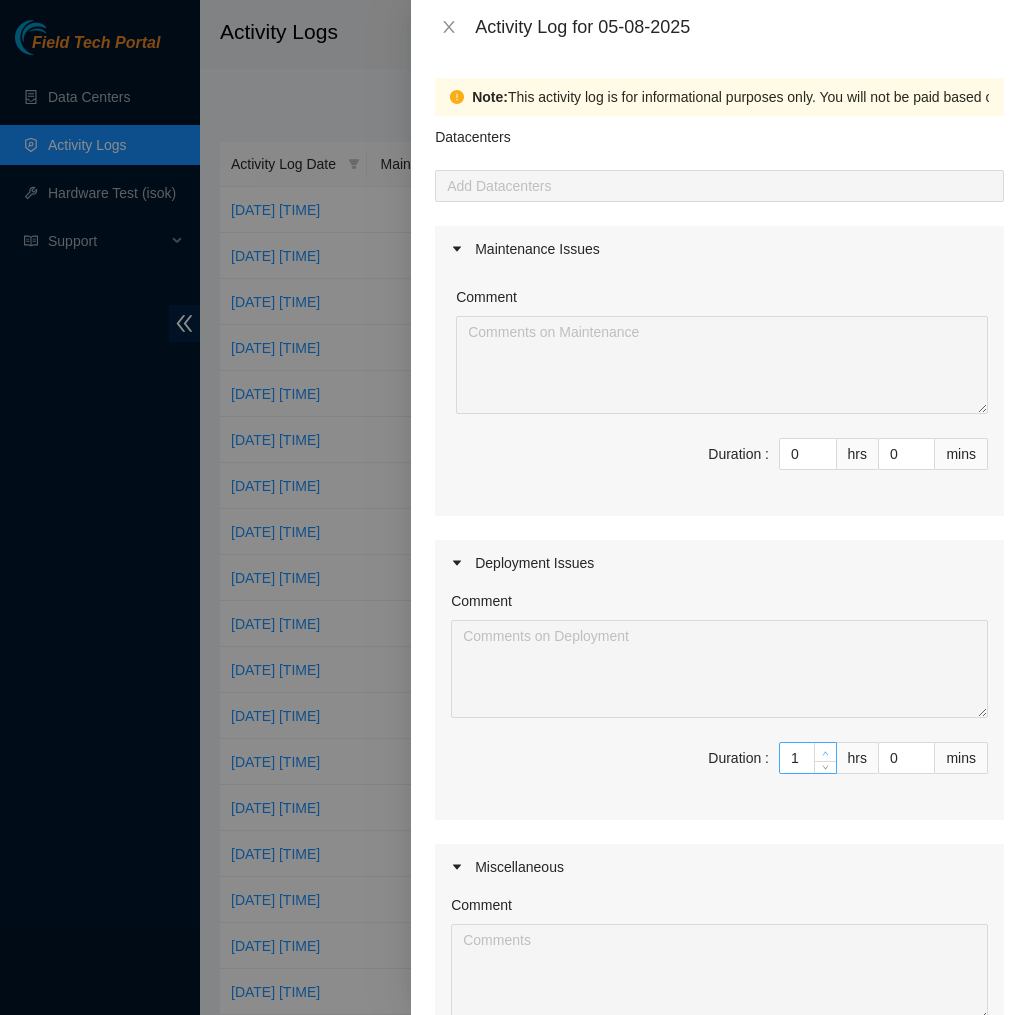 click 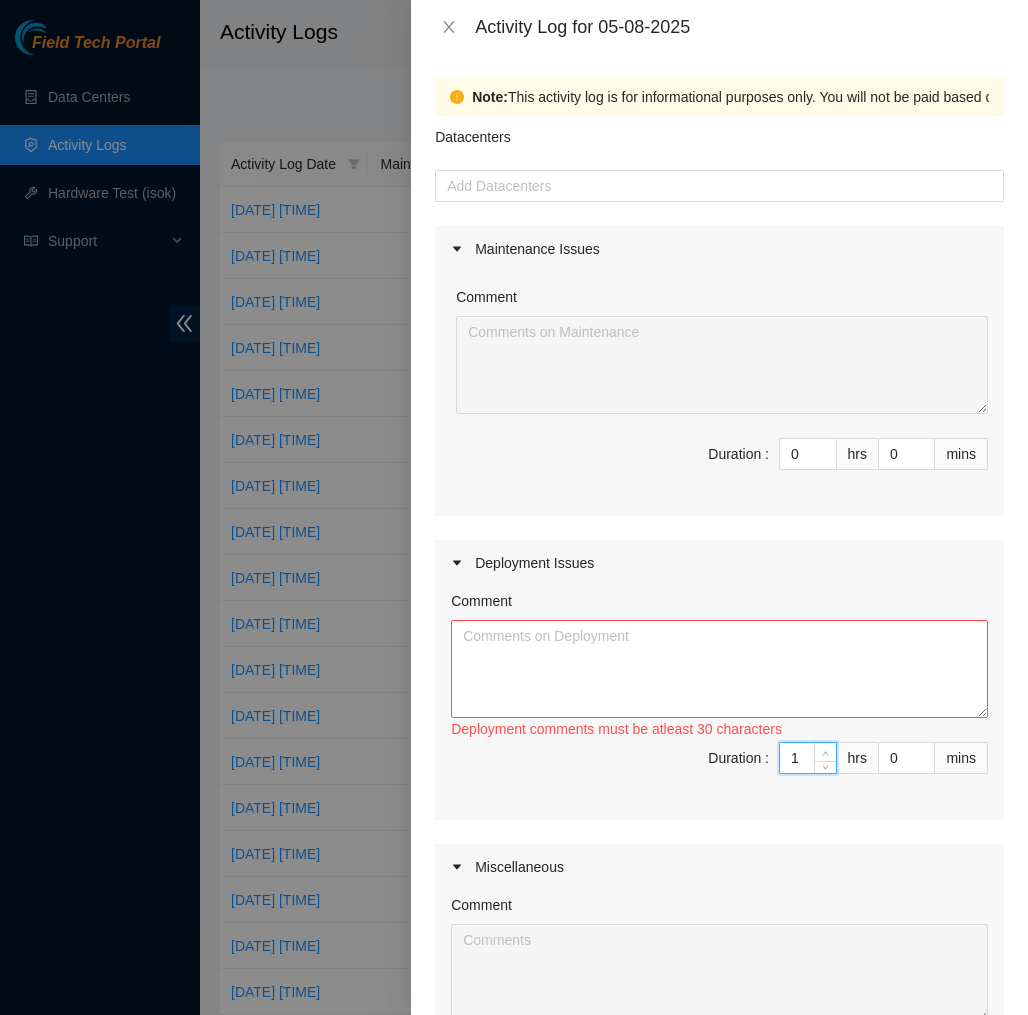 type on "2" 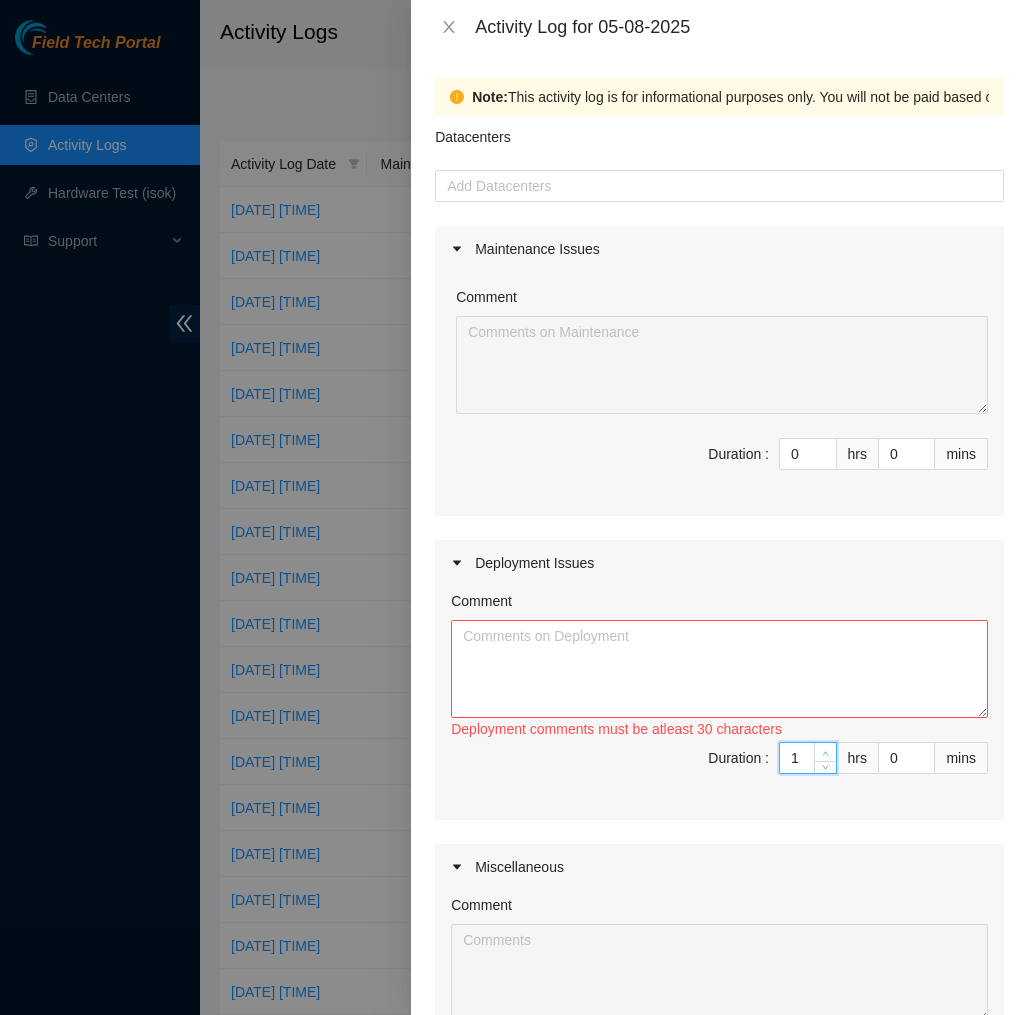 type on "2" 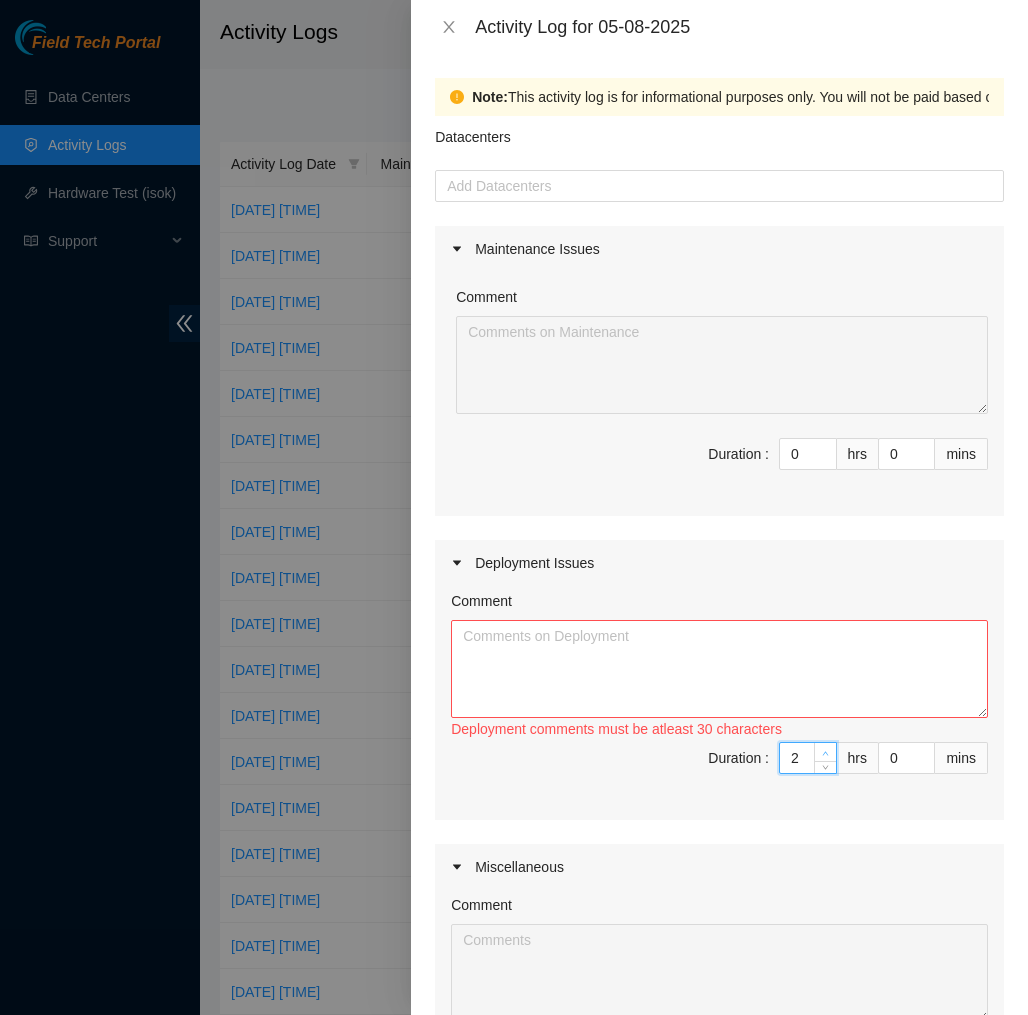click 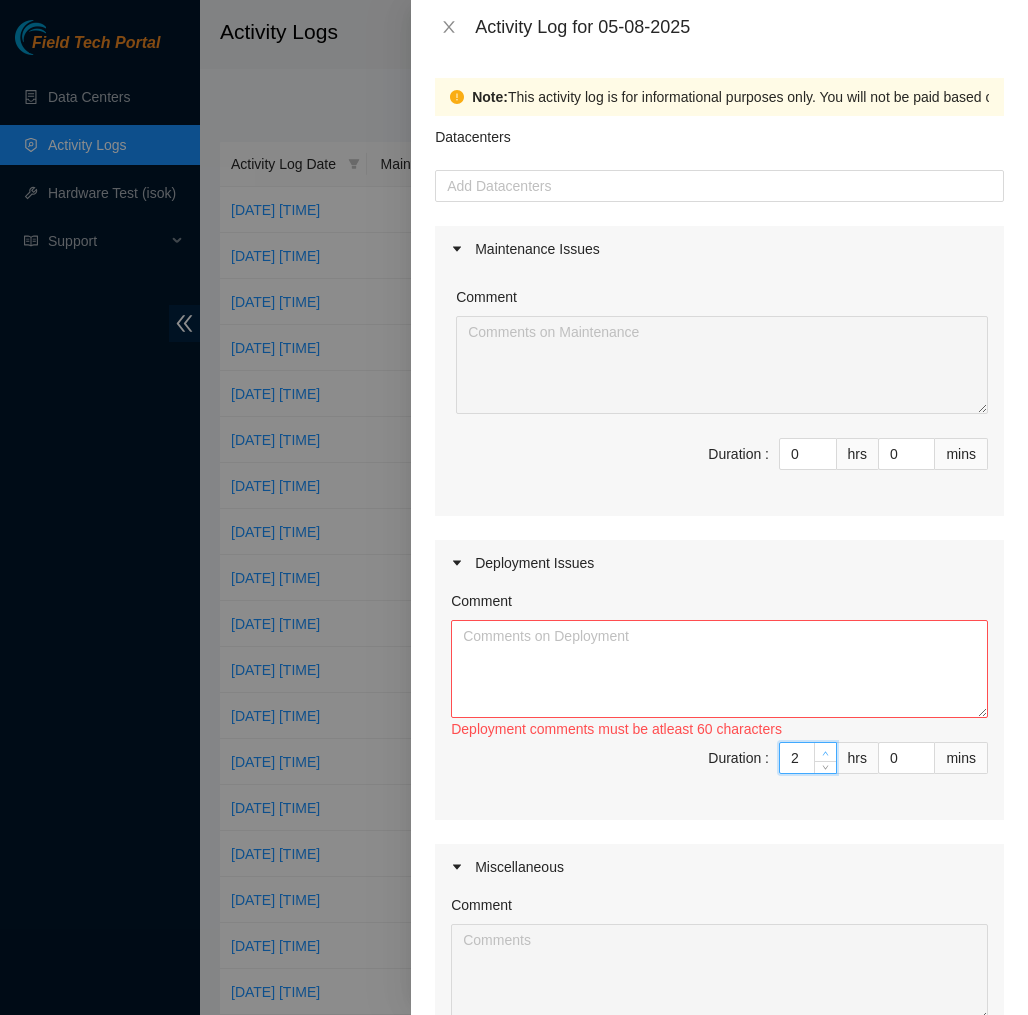 type on "3" 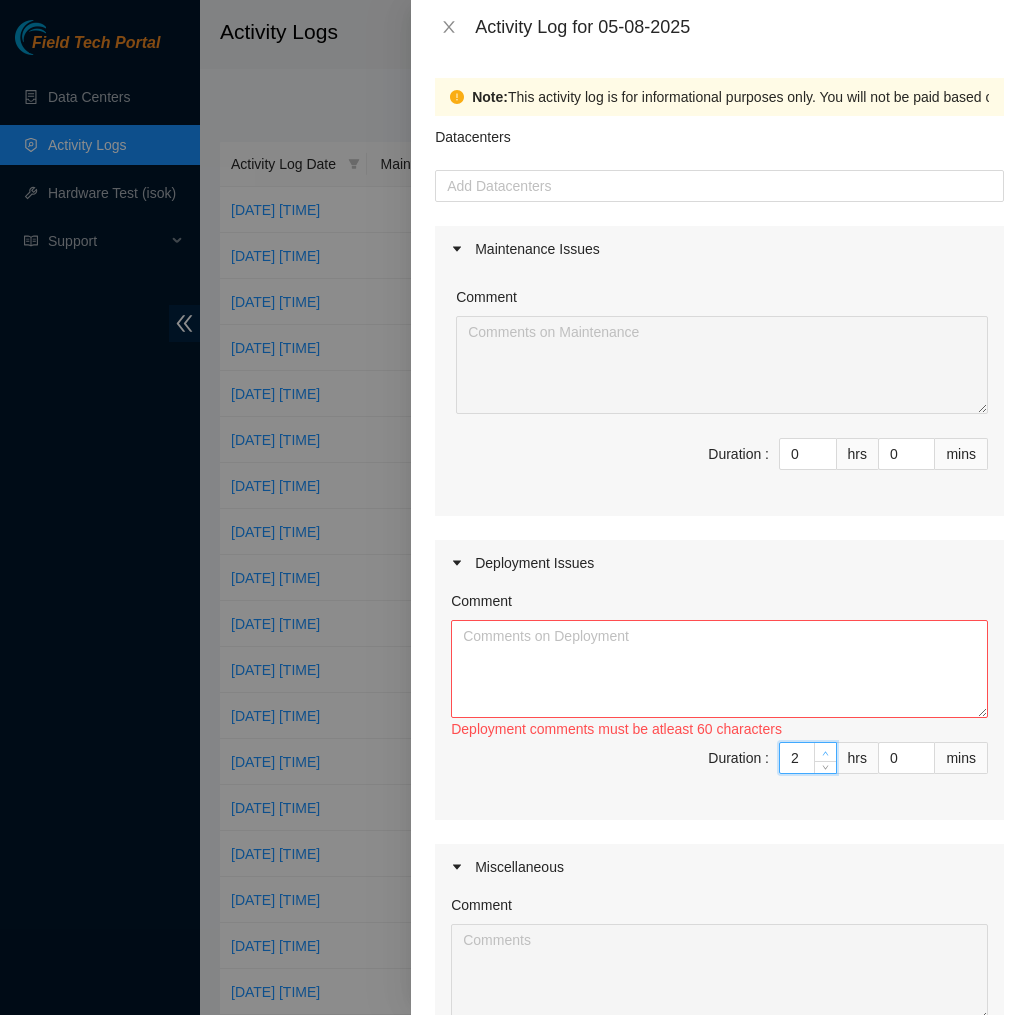 type on "3" 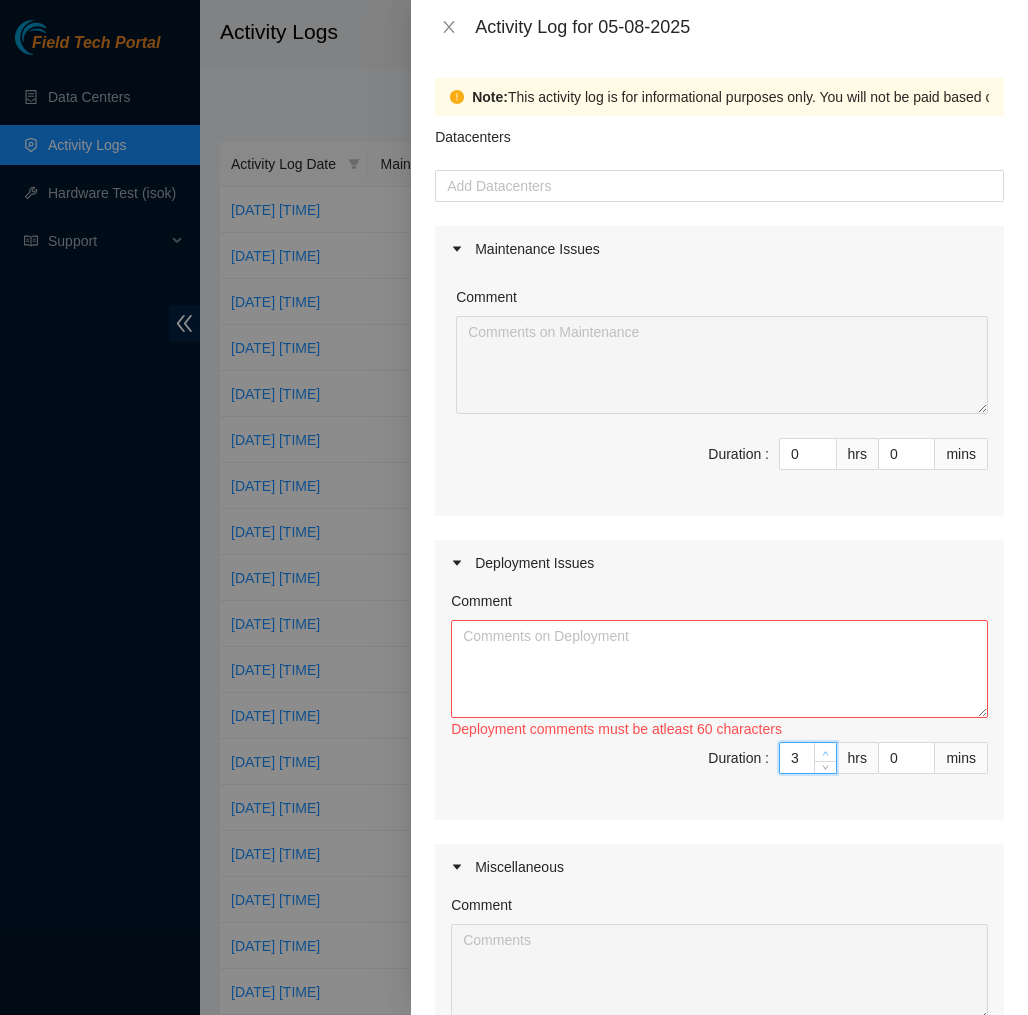 click 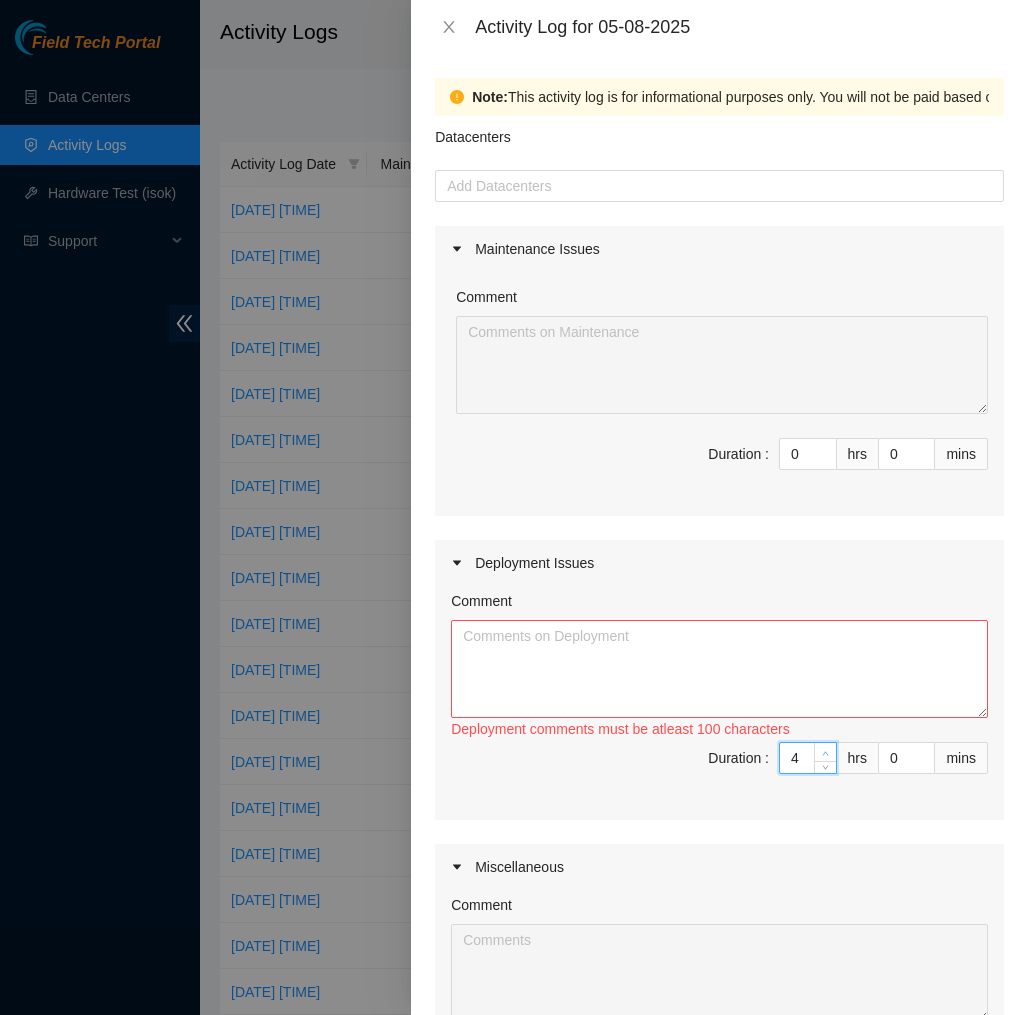 click 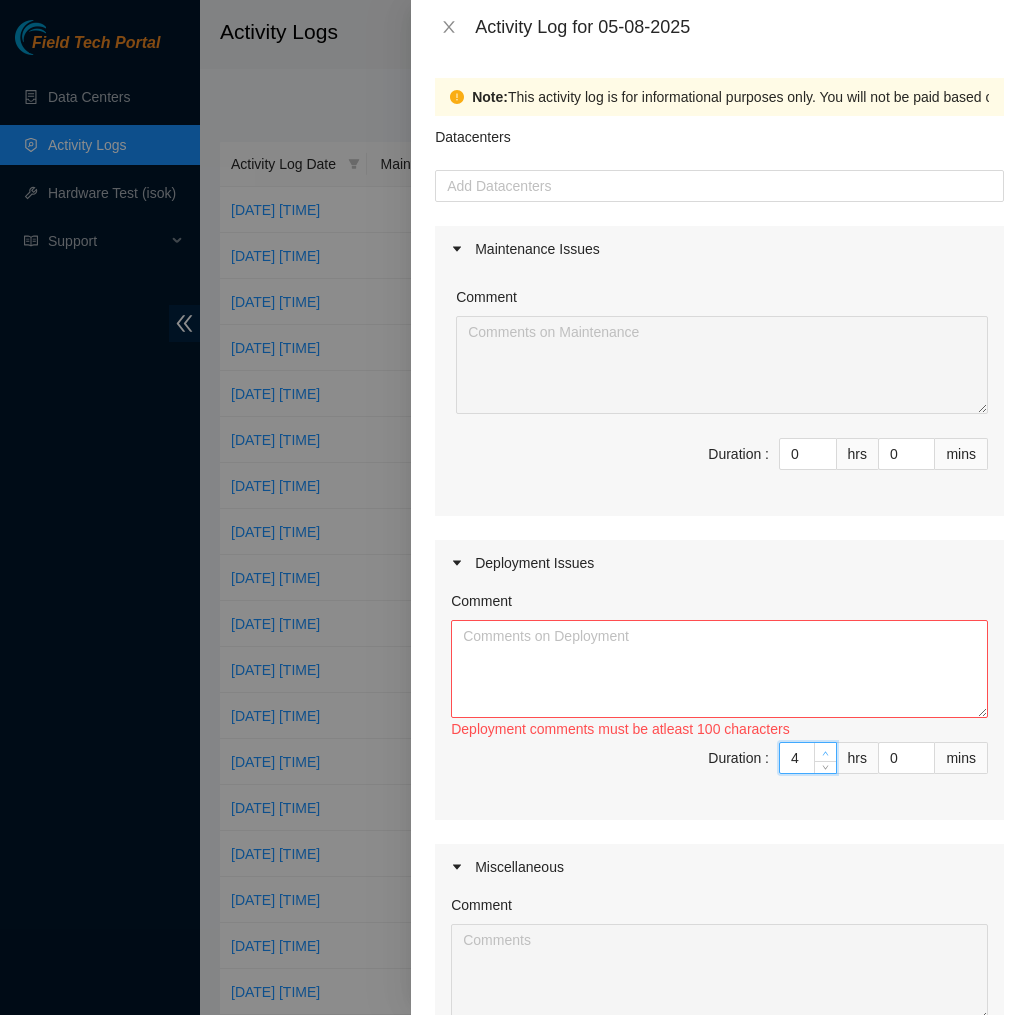 type on "5" 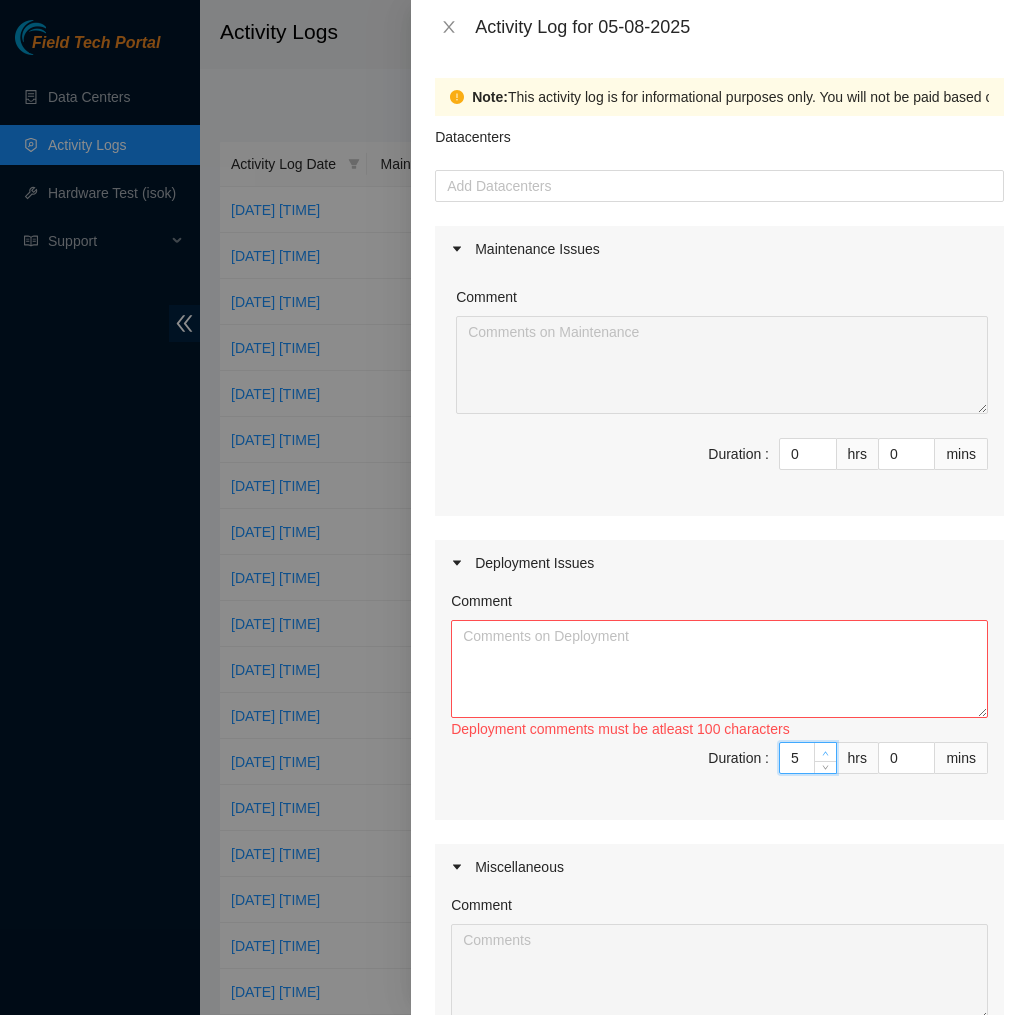 click 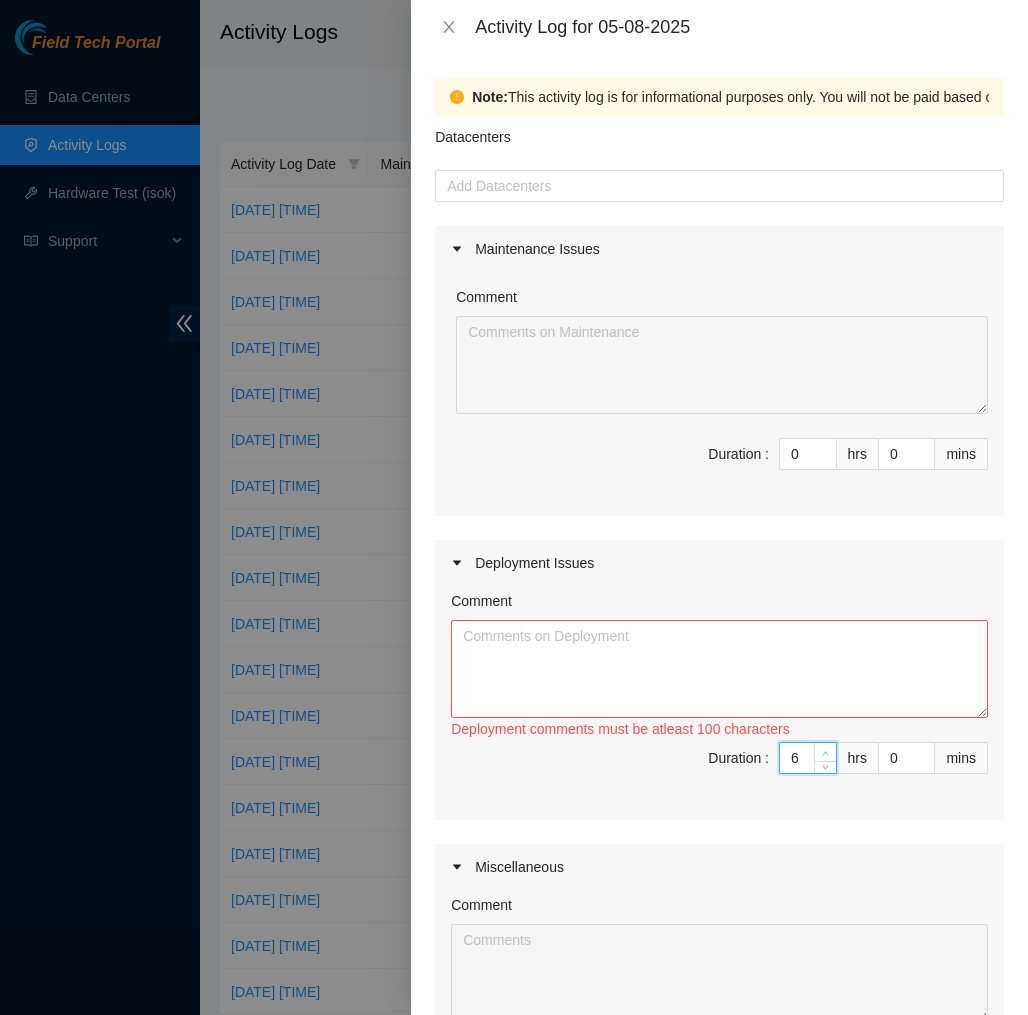 click 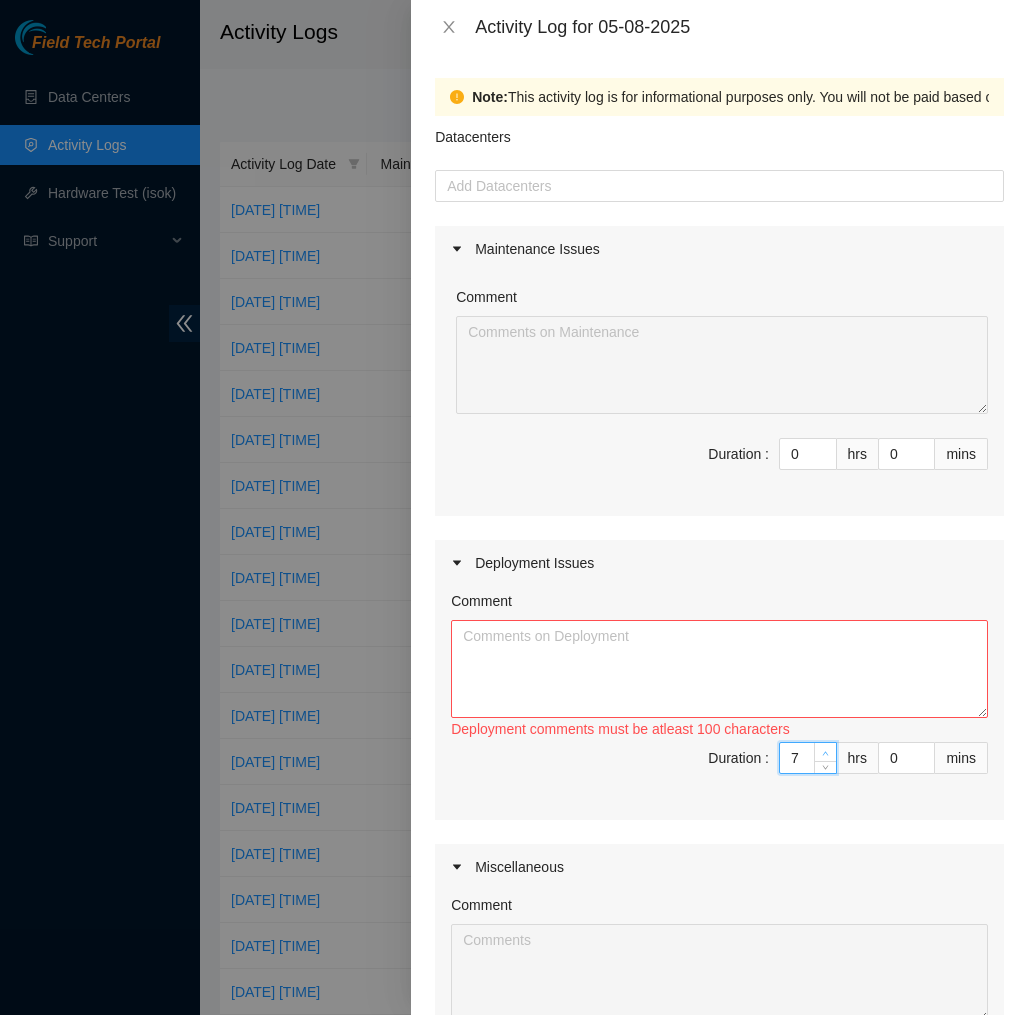 click 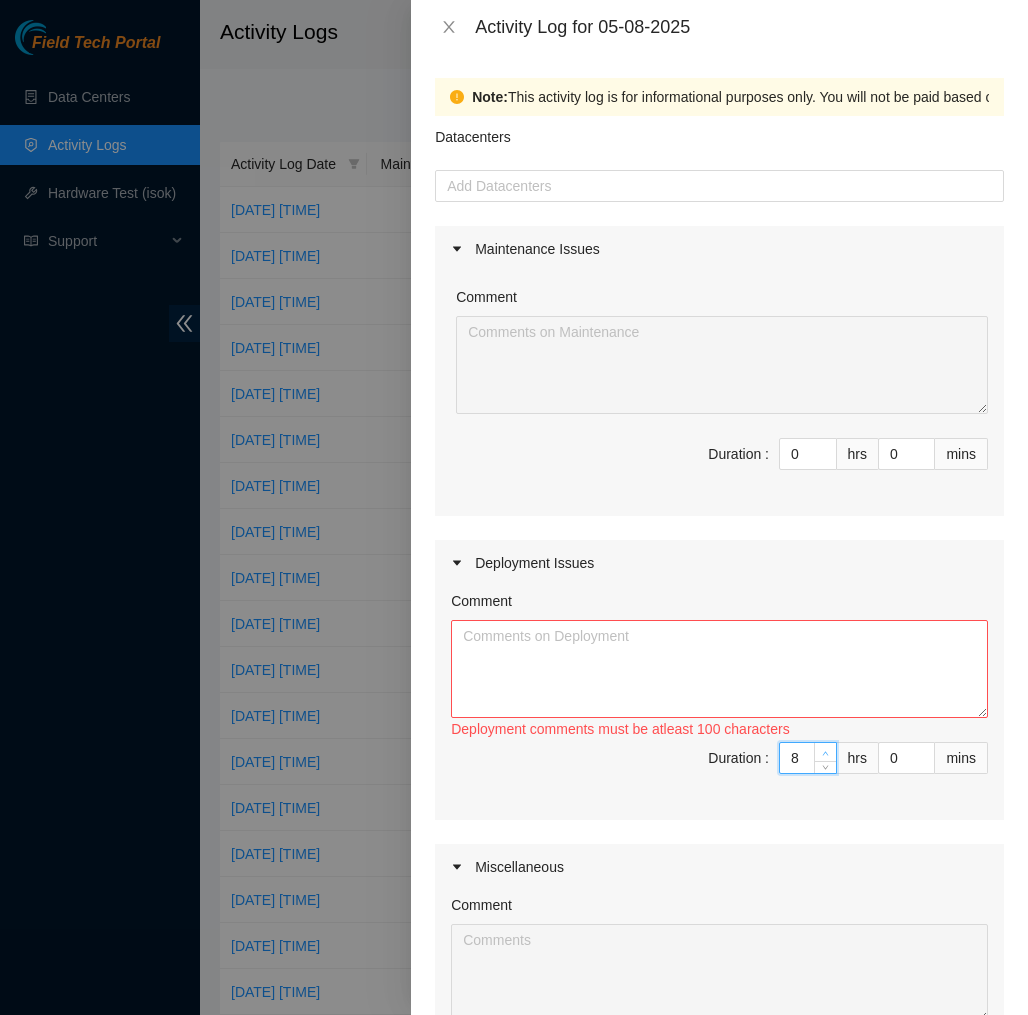 click 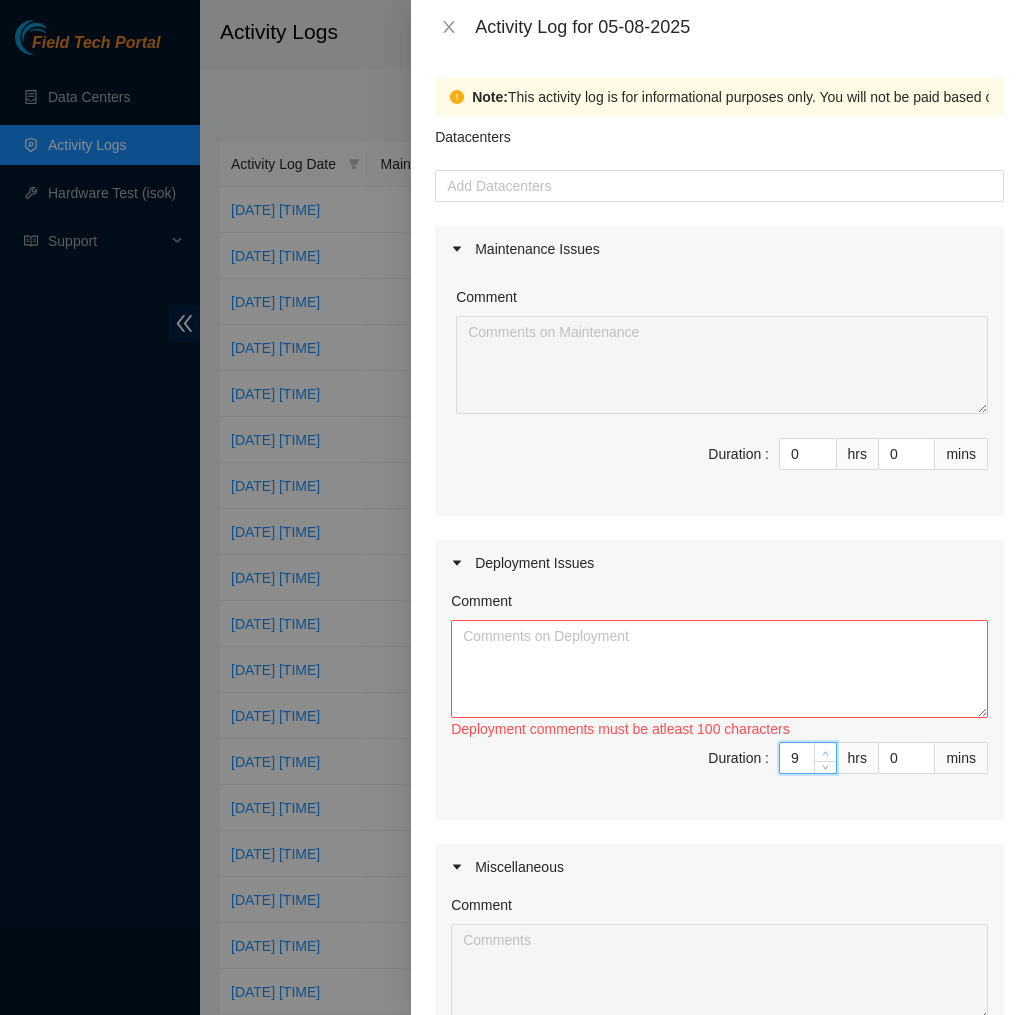 click 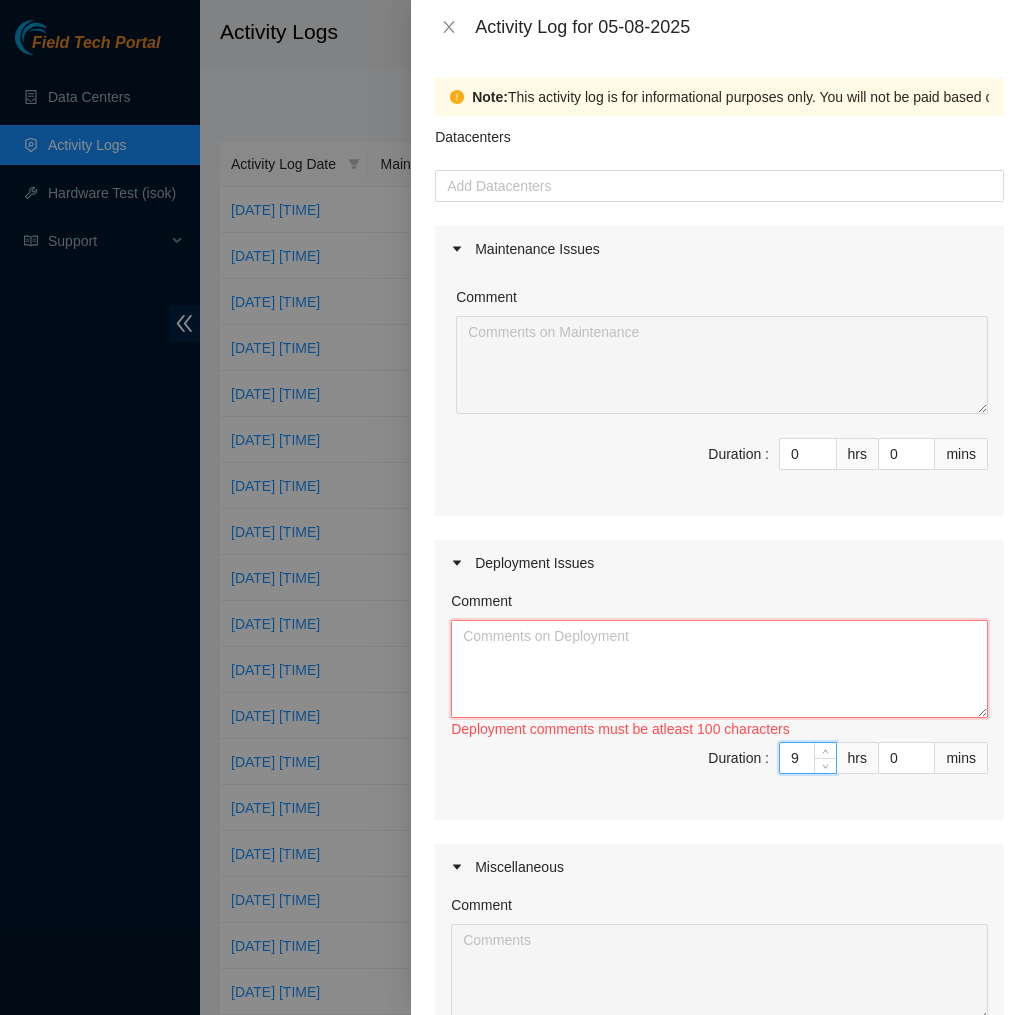 click on "Comment" at bounding box center [719, 669] 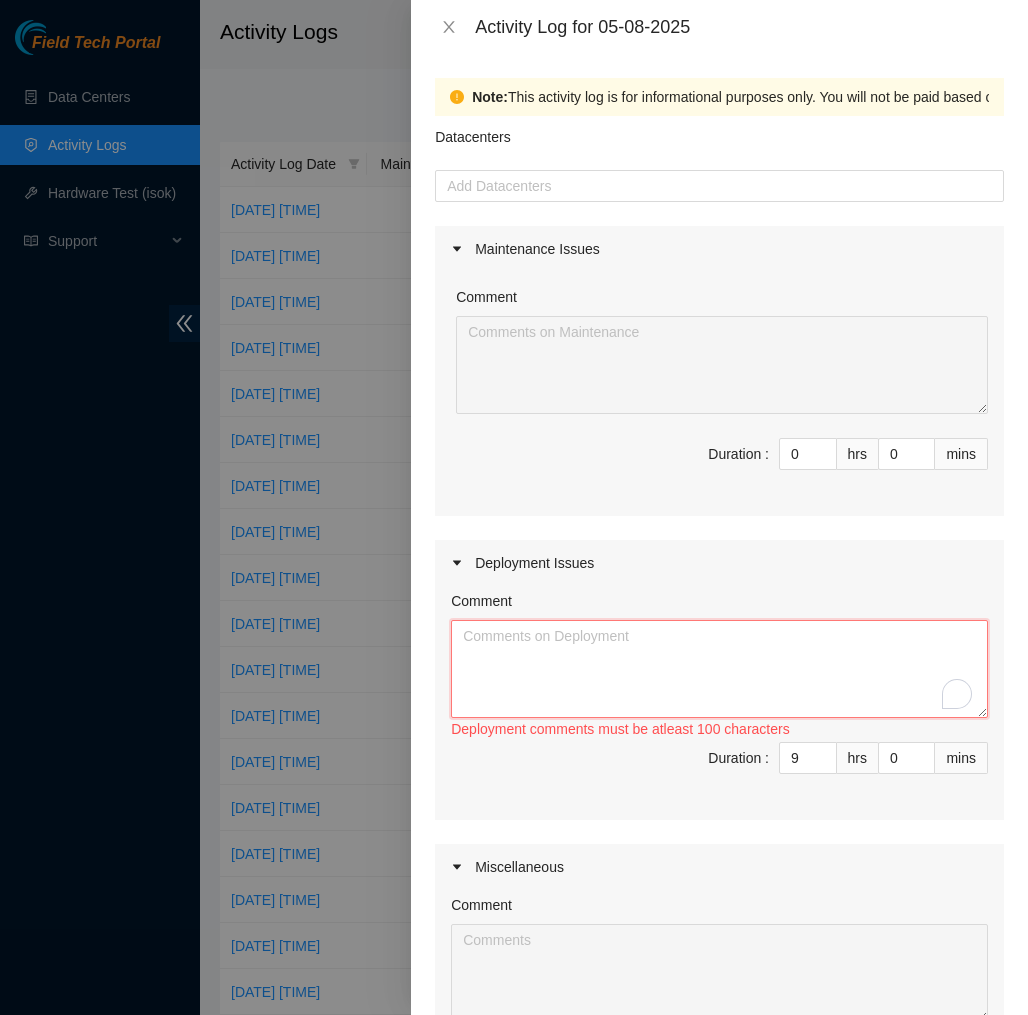 paste on "EOD DP75655
Today I installed all the servers and installed all the DAC Cables
I also screwed in all the mounting screws to the rack for the servers
I also started cable managing the servers." 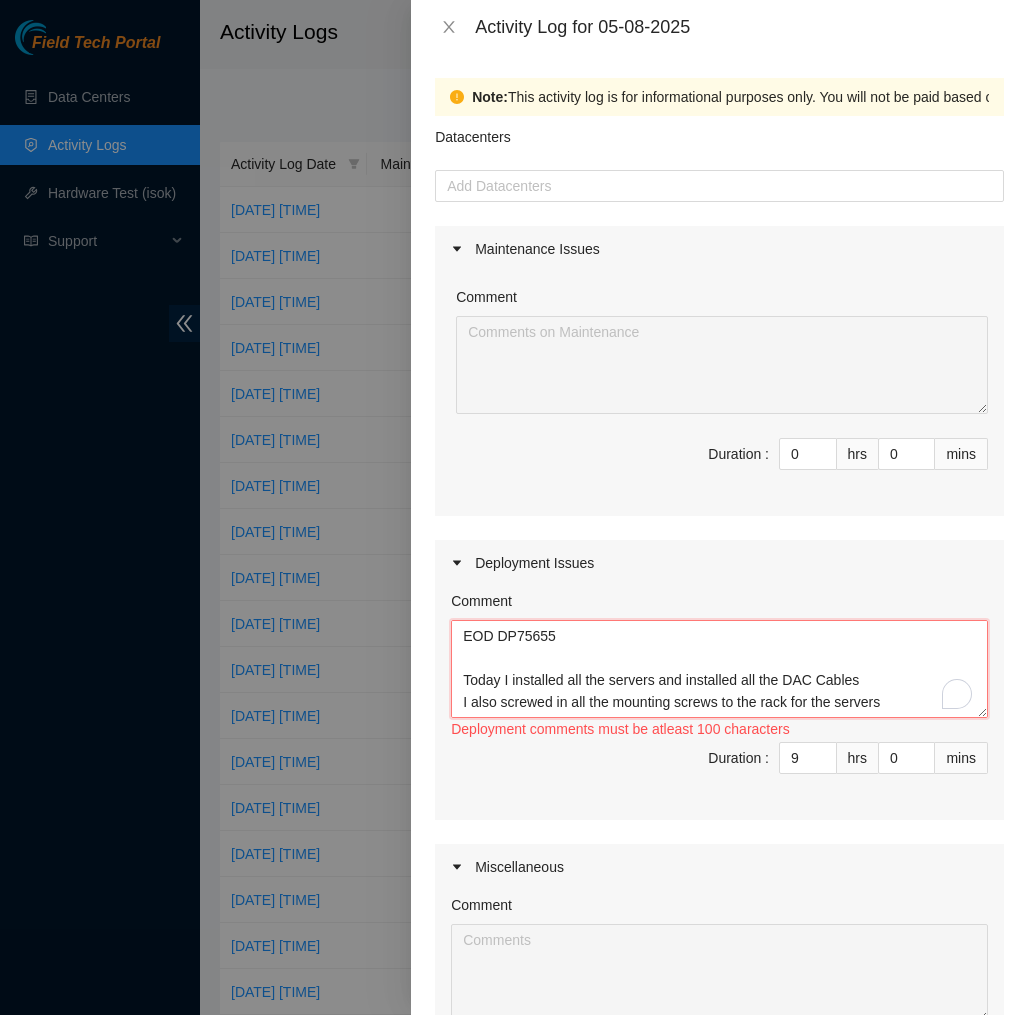 scroll, scrollTop: 15, scrollLeft: 0, axis: vertical 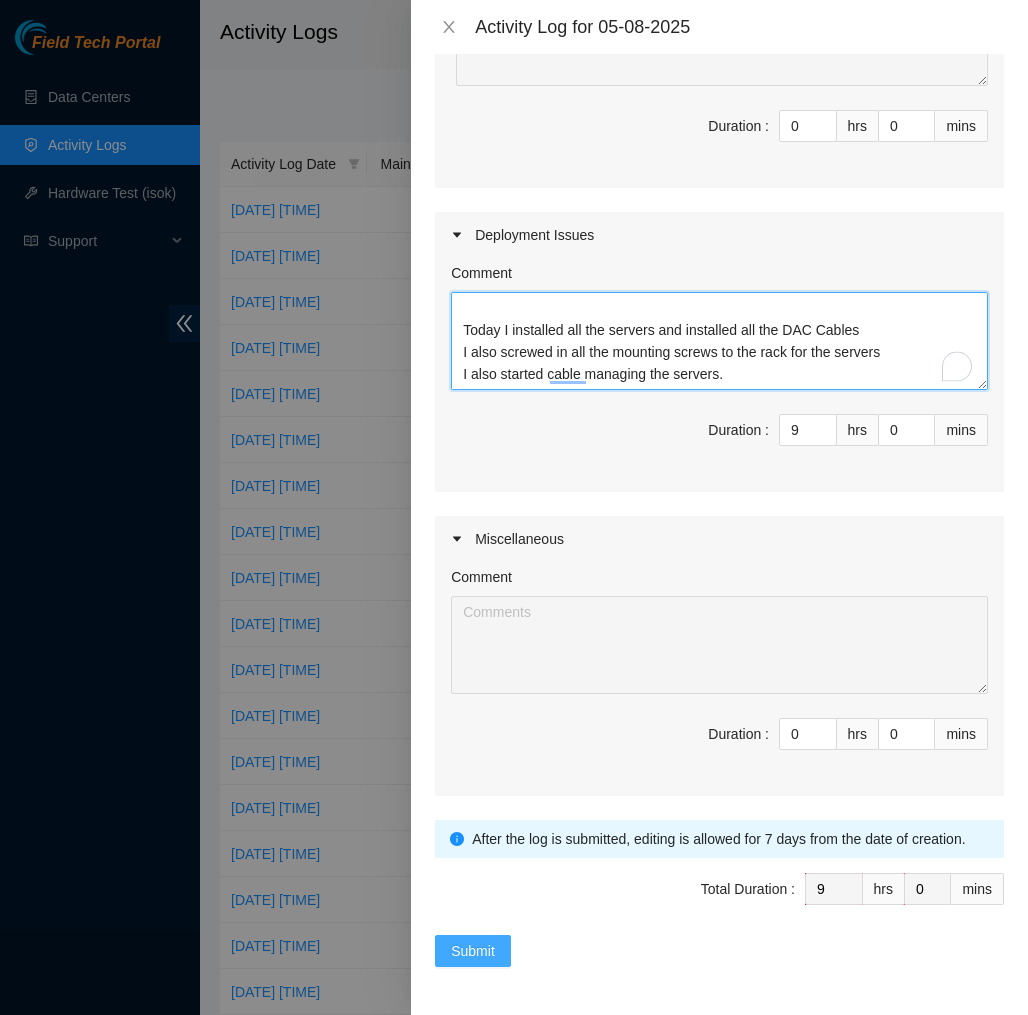 type on "EOD DP75655
Today I installed all the servers and installed all the DAC Cables
I also screwed in all the mounting screws to the rack for the servers
I also started cable managing the servers." 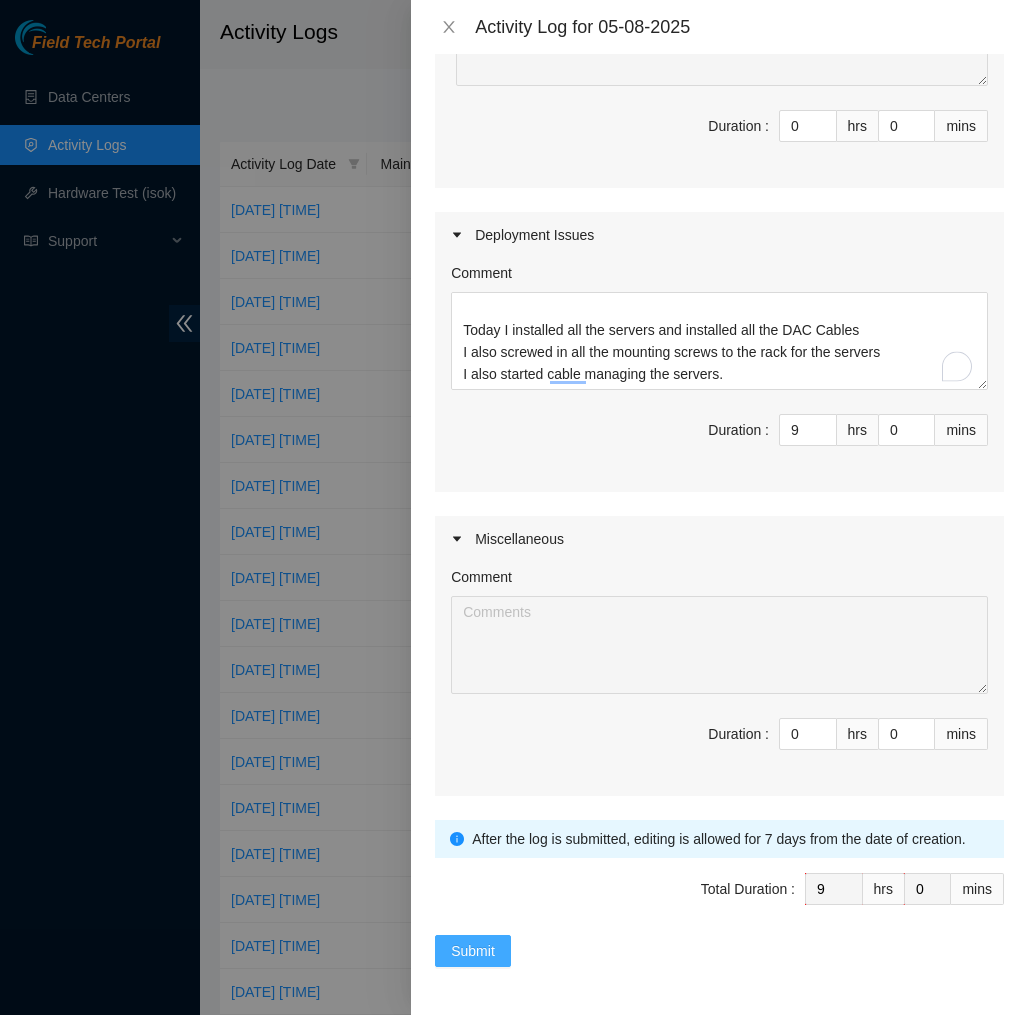 click on "Submit" at bounding box center (473, 951) 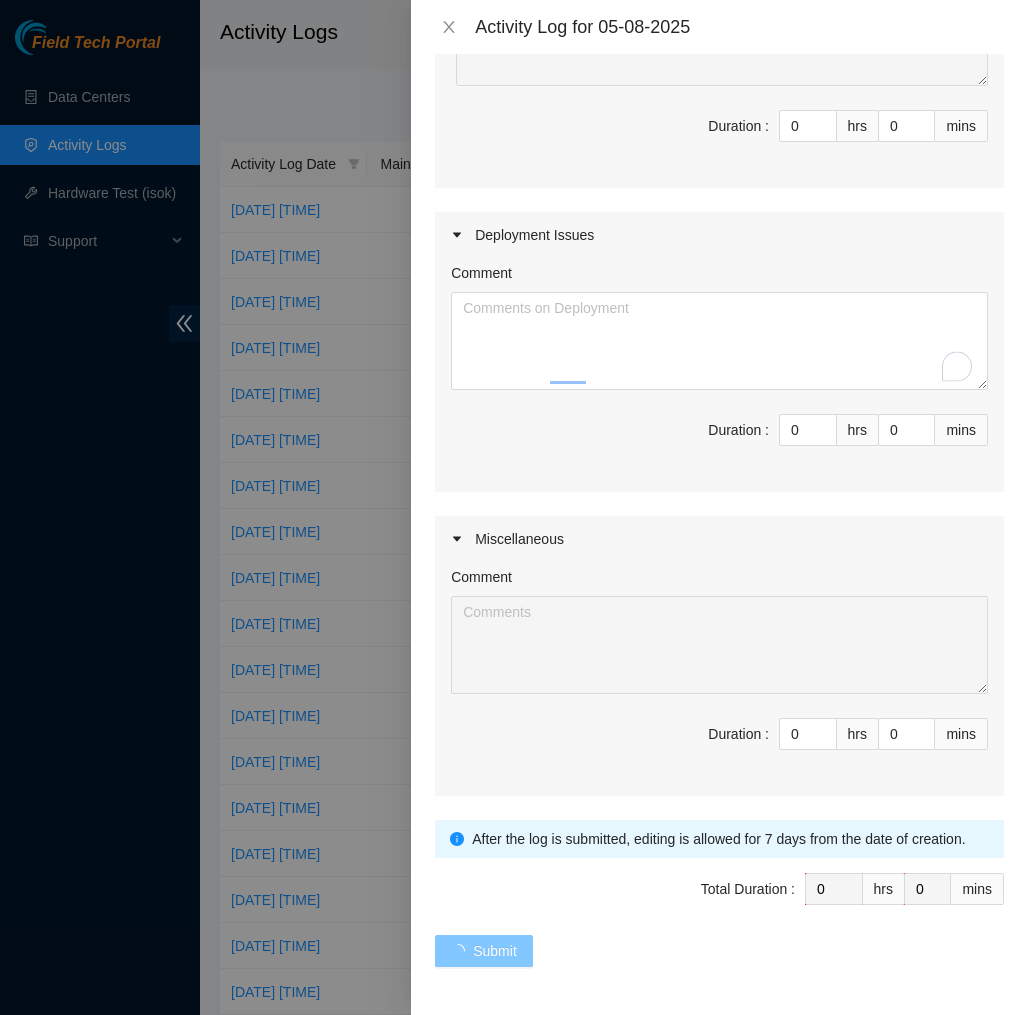 scroll, scrollTop: 0, scrollLeft: 0, axis: both 